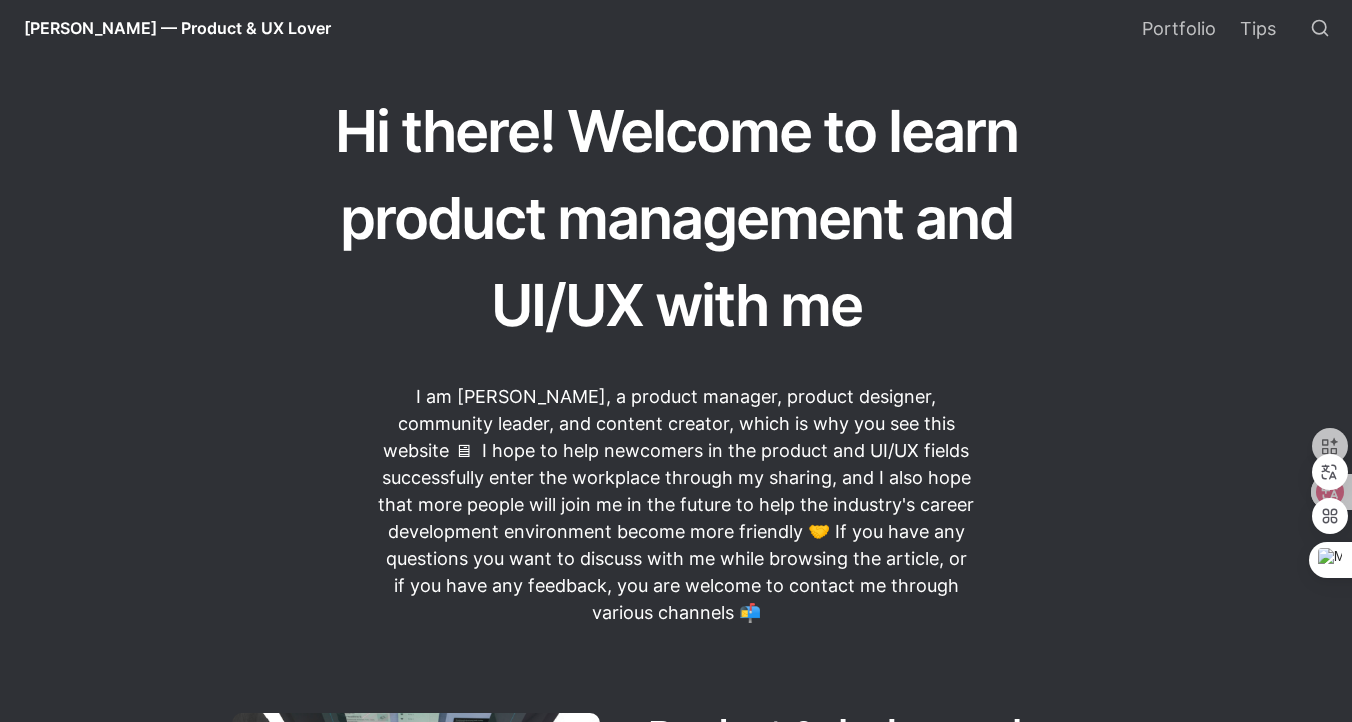 scroll, scrollTop: 202, scrollLeft: 0, axis: vertical 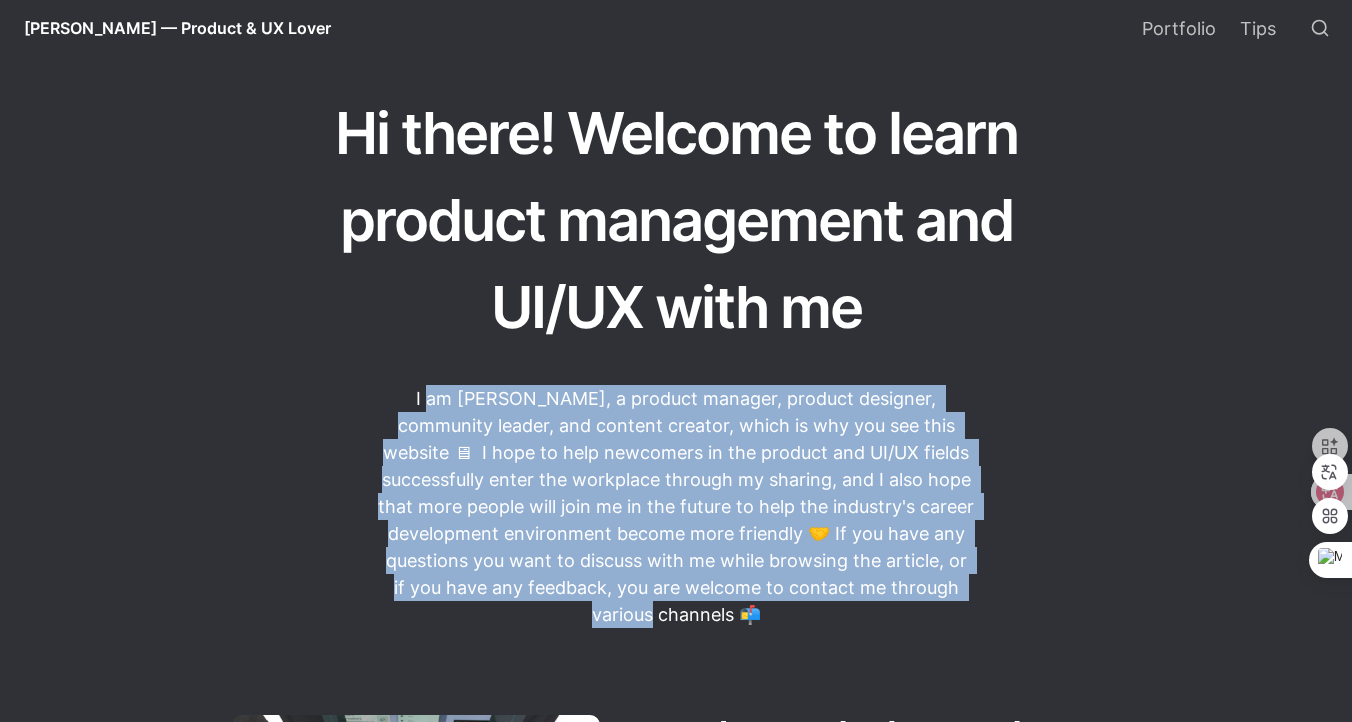 drag, startPoint x: 398, startPoint y: 407, endPoint x: 946, endPoint y: 586, distance: 576.4937 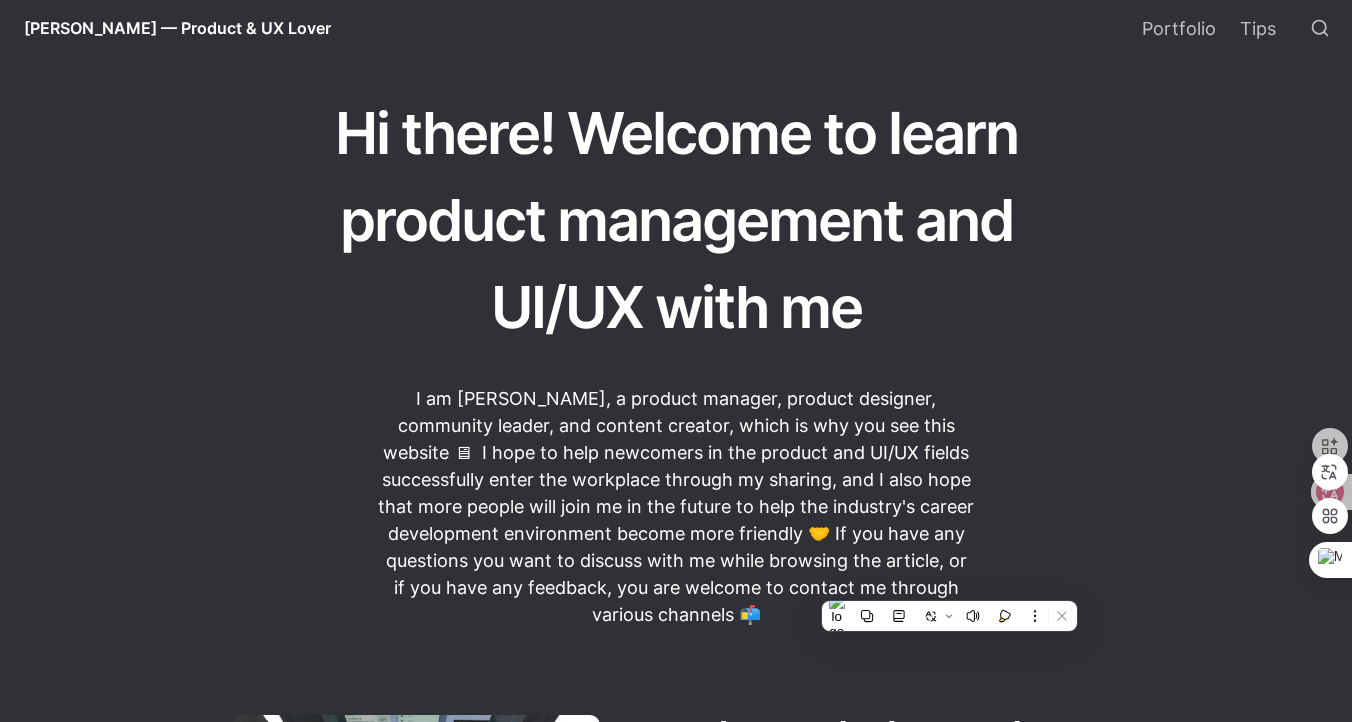 click on "Hi there! Welcome to learn product management and UI/UX with me I am [PERSON_NAME], a product manager, product designer, community leader, and content creator, which is why you see this website 🖥  I hope to help newcomers in the product and UI/UX fields successfully enter the workplace through my sharing, and I also hope that more people will join me in the future to help the industry's career development environment become more friendly 🤝 If you have any questions you want to discuss with me while browsing the article, or if you have any feedback, you are welcome to contact me through various channels 📬 Product & design works Check out my past works, including product management, product design, and data analysis. I hope you can get to know me better or bring you some inspiration. 💡 Learn more Read original articles 💡 Start reading   46 Personal consultation | Speaker | Freelancing 💡 Check services ‣ Pages" at bounding box center [676, 1094] 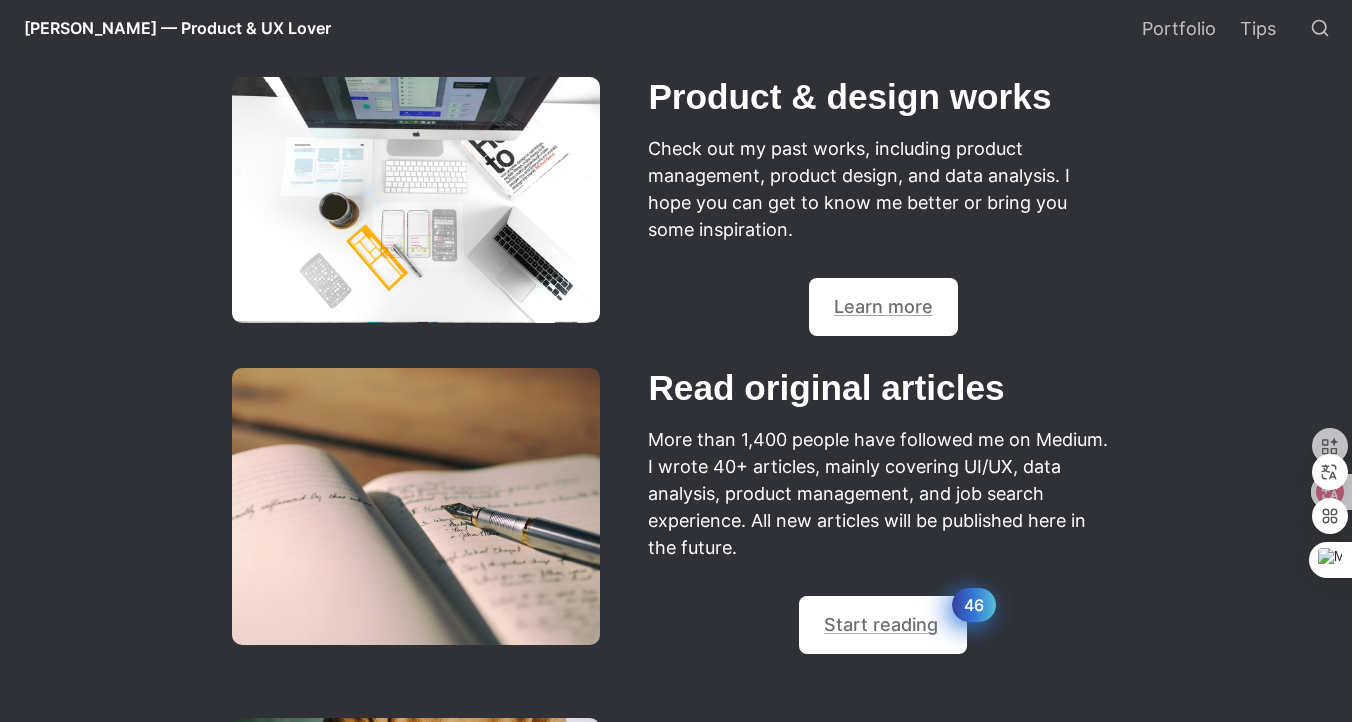 scroll, scrollTop: 854, scrollLeft: 0, axis: vertical 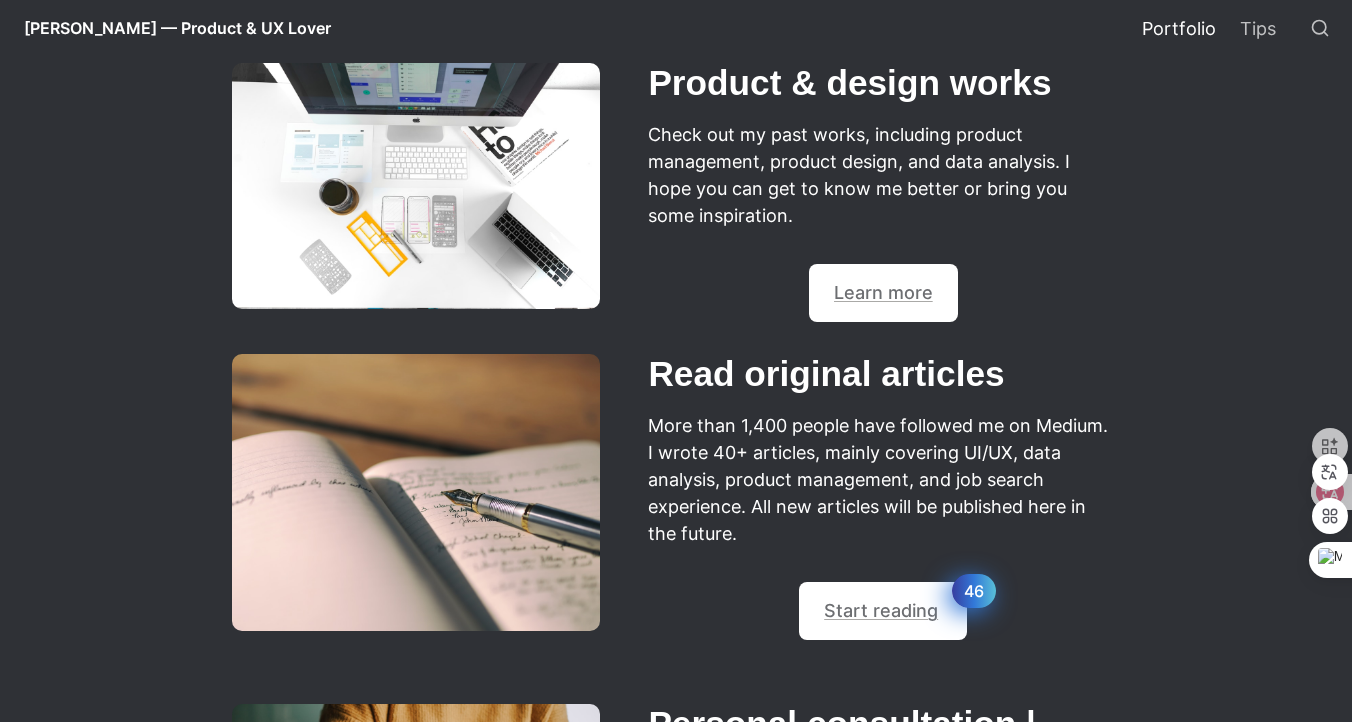 click on "Portfolio" at bounding box center [1179, 28] 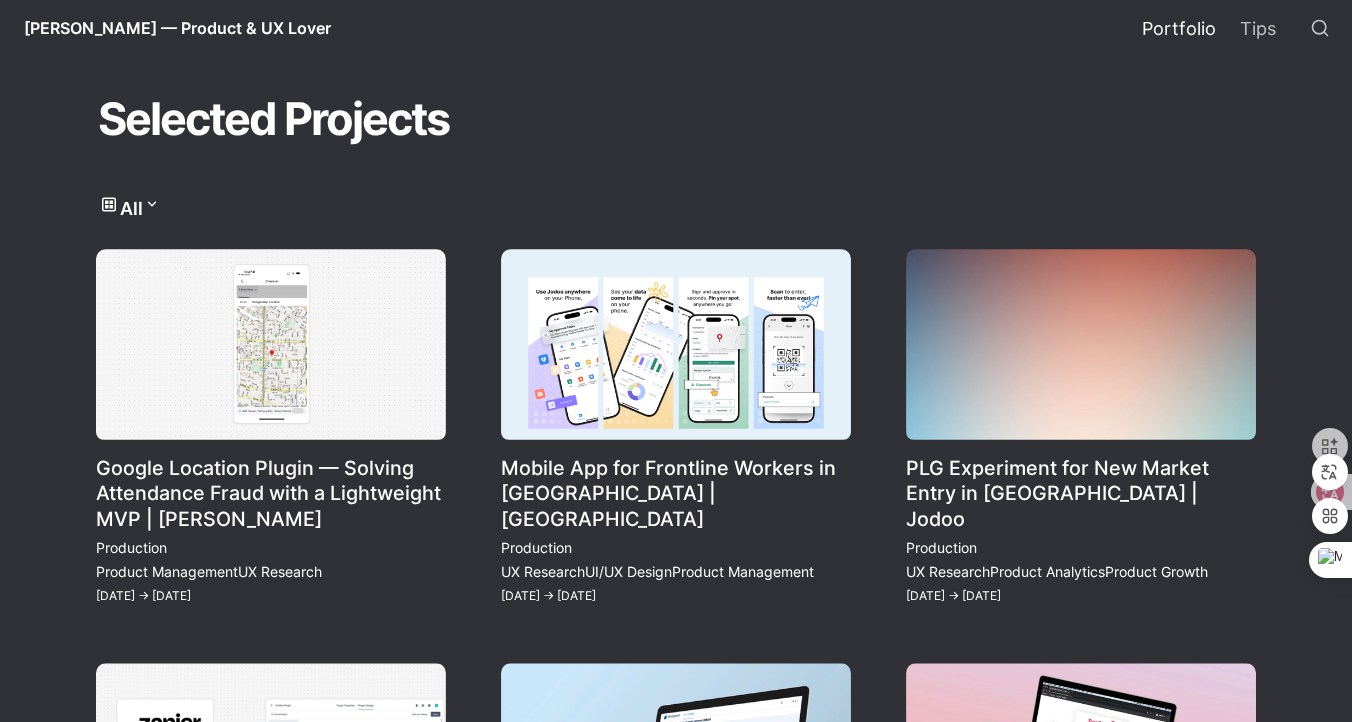scroll, scrollTop: 98, scrollLeft: 0, axis: vertical 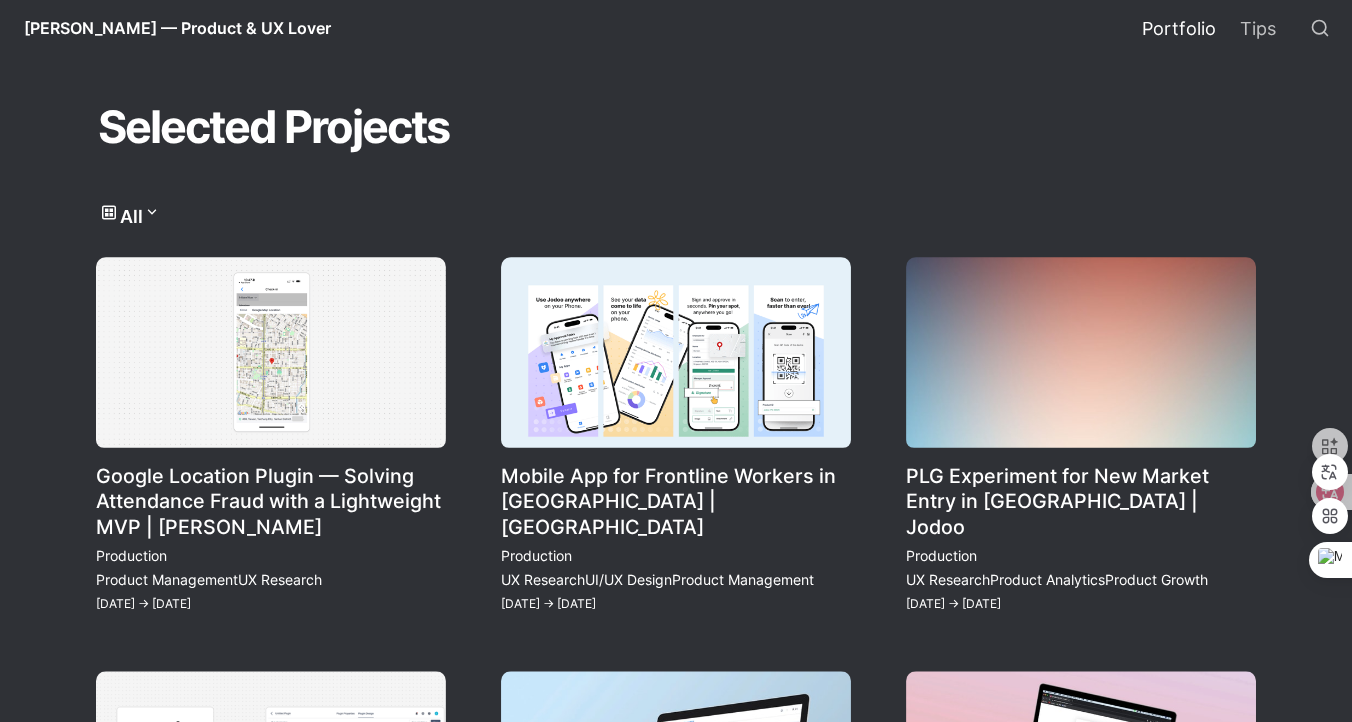 click on "Google Location Plugin — Solving Attendance Fraud with a Lightweight MVP | [PERSON_NAME]" at bounding box center [271, 436] 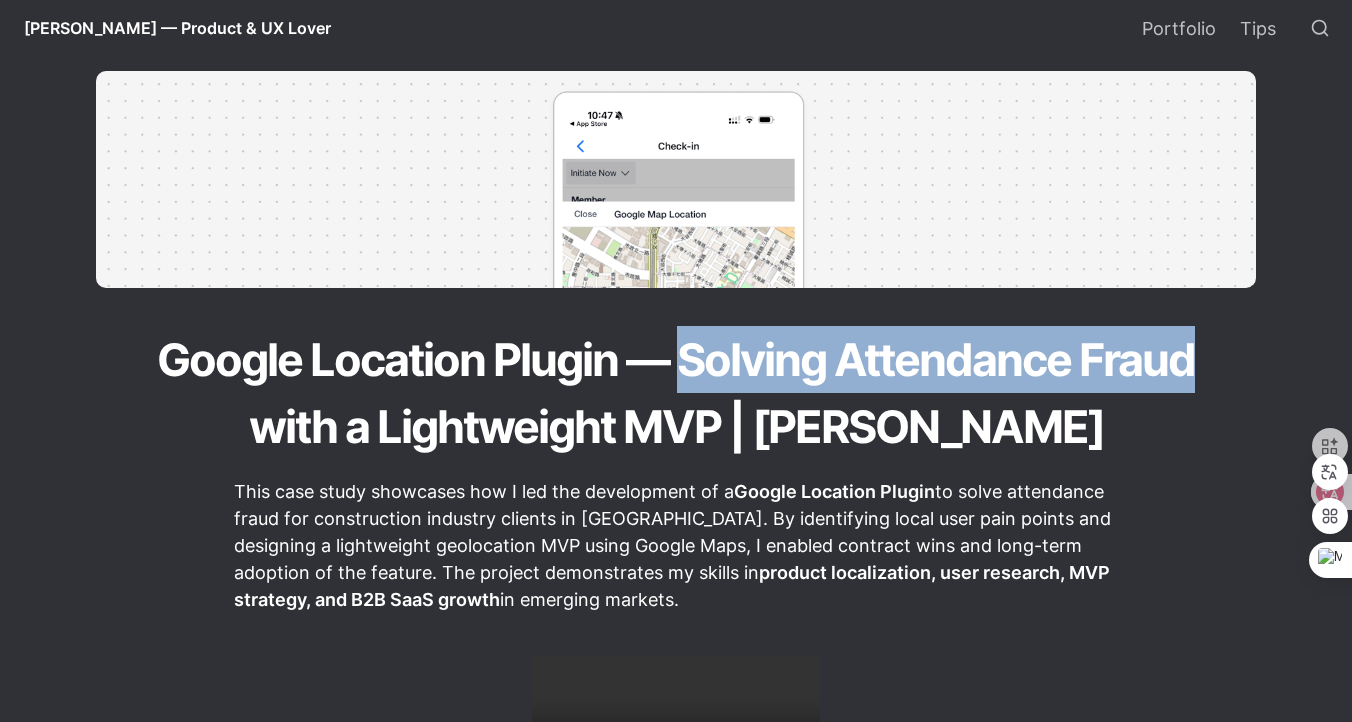 scroll, scrollTop: 0, scrollLeft: 0, axis: both 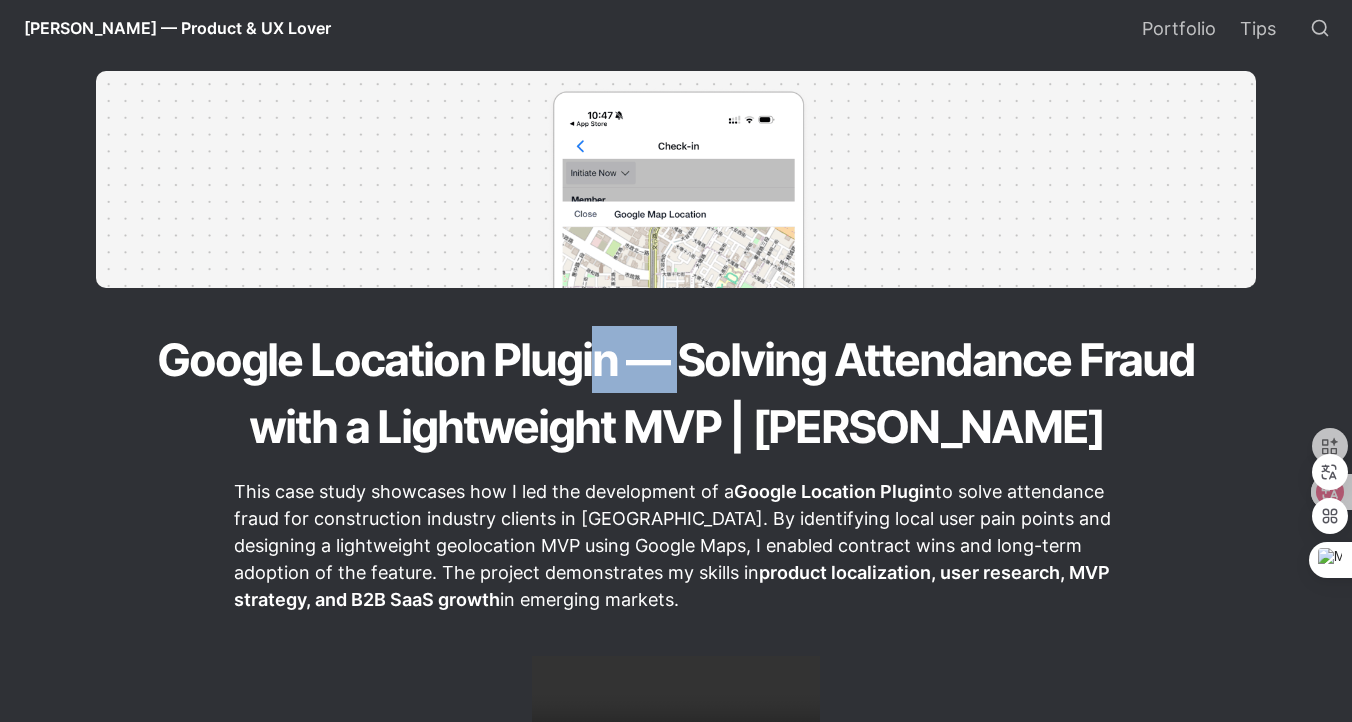 drag, startPoint x: 689, startPoint y: 378, endPoint x: 594, endPoint y: 394, distance: 96.337944 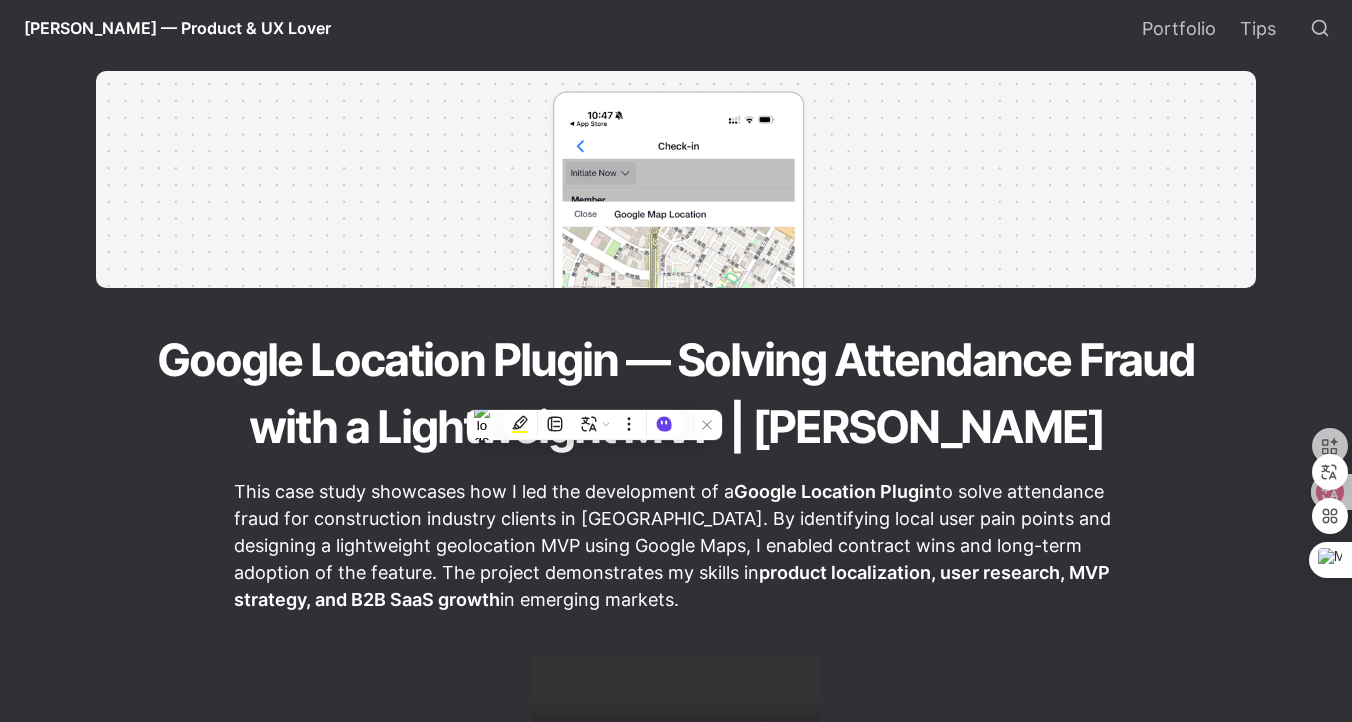 click on "Google Location Plugin — Solving Attendance Fraud with a Lightweight MVP | [PERSON_NAME]" at bounding box center [676, 393] 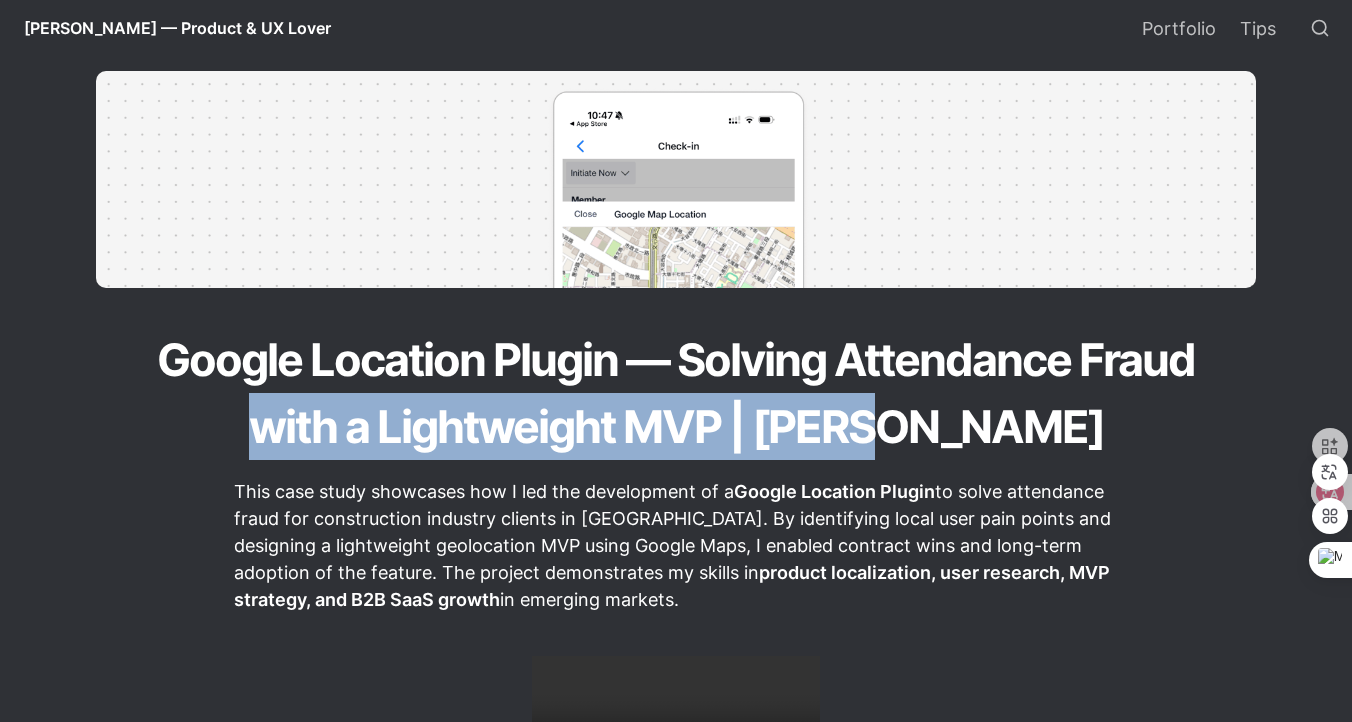drag, startPoint x: 350, startPoint y: 440, endPoint x: 989, endPoint y: 442, distance: 639.0031 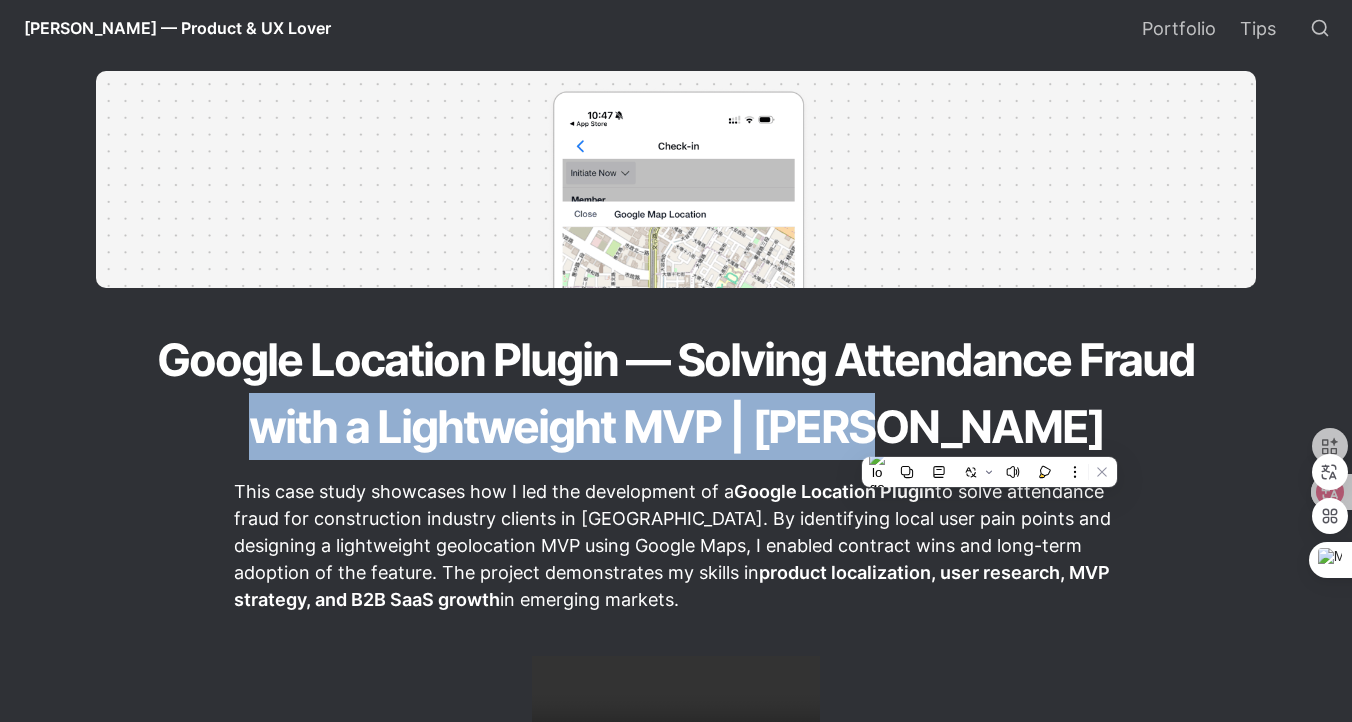 click on "Google Location Plugin — Solving Attendance Fraud with a Lightweight MVP | [PERSON_NAME]" at bounding box center [676, 393] 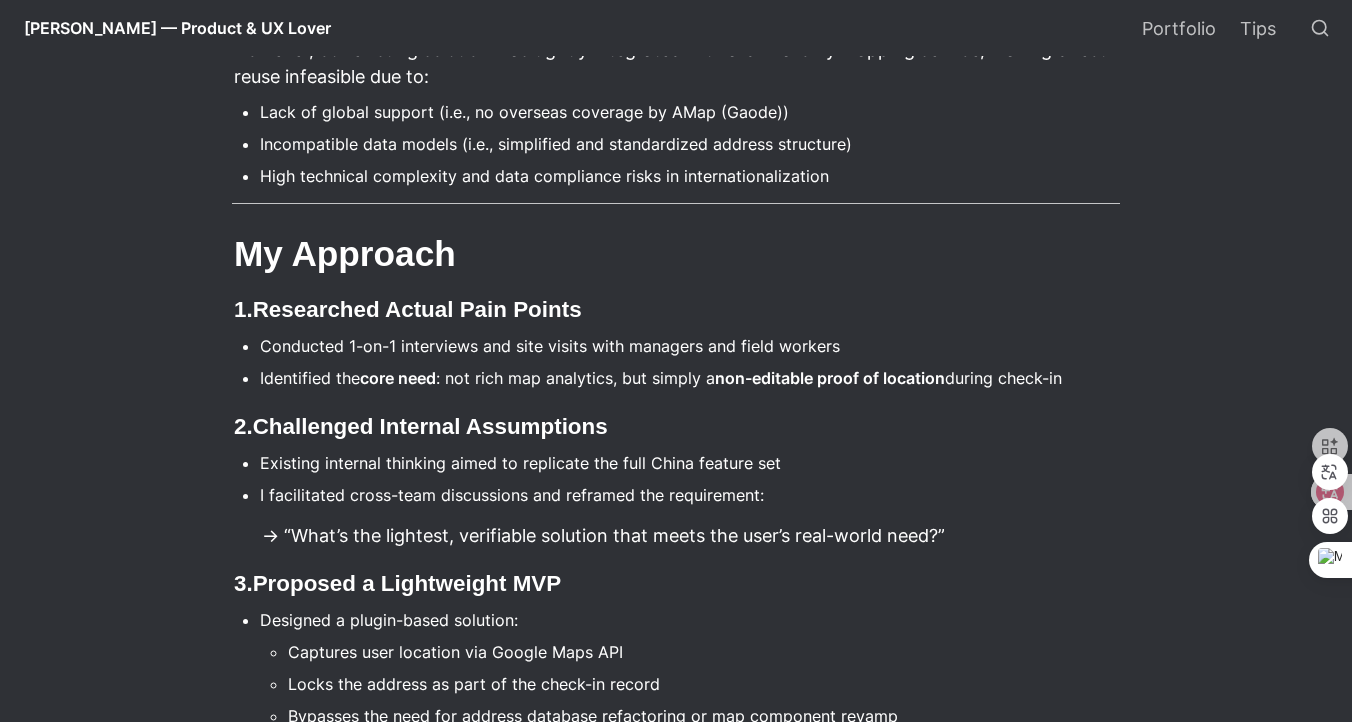 scroll, scrollTop: 1287, scrollLeft: 0, axis: vertical 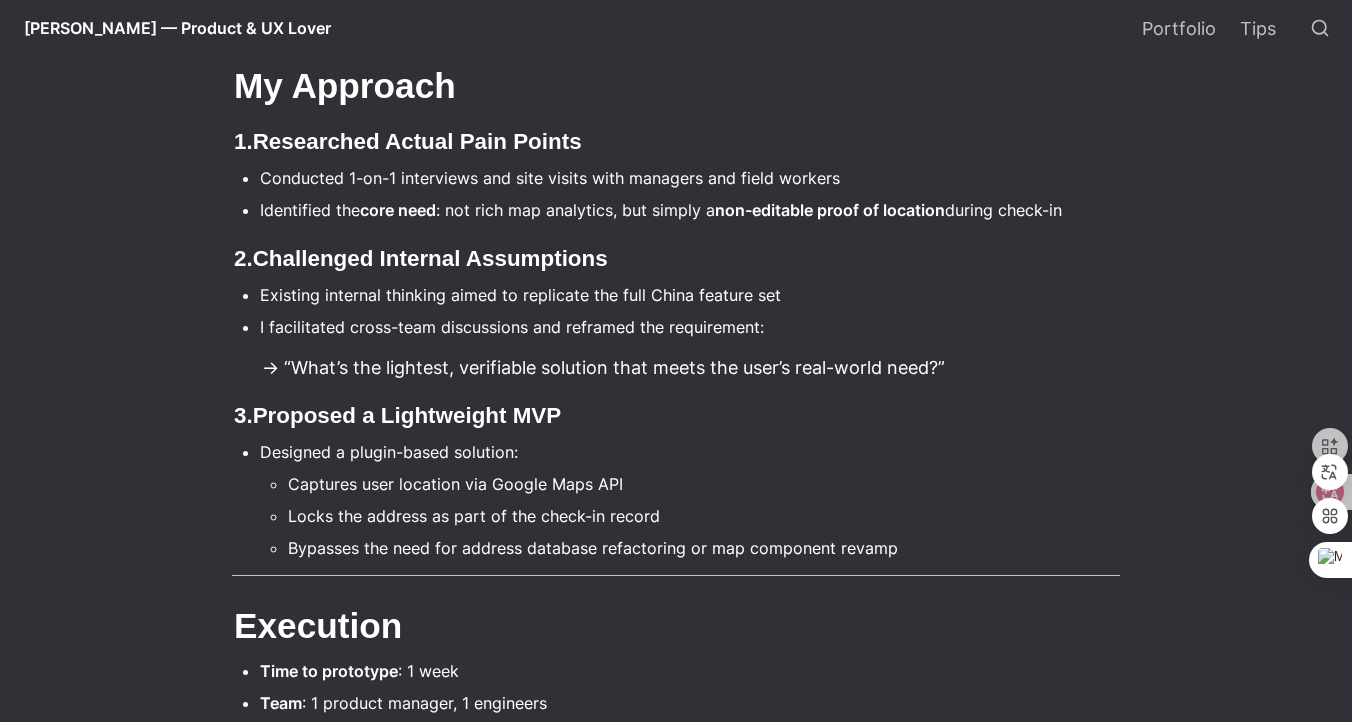 drag, startPoint x: 271, startPoint y: 250, endPoint x: 802, endPoint y: 295, distance: 532.9034 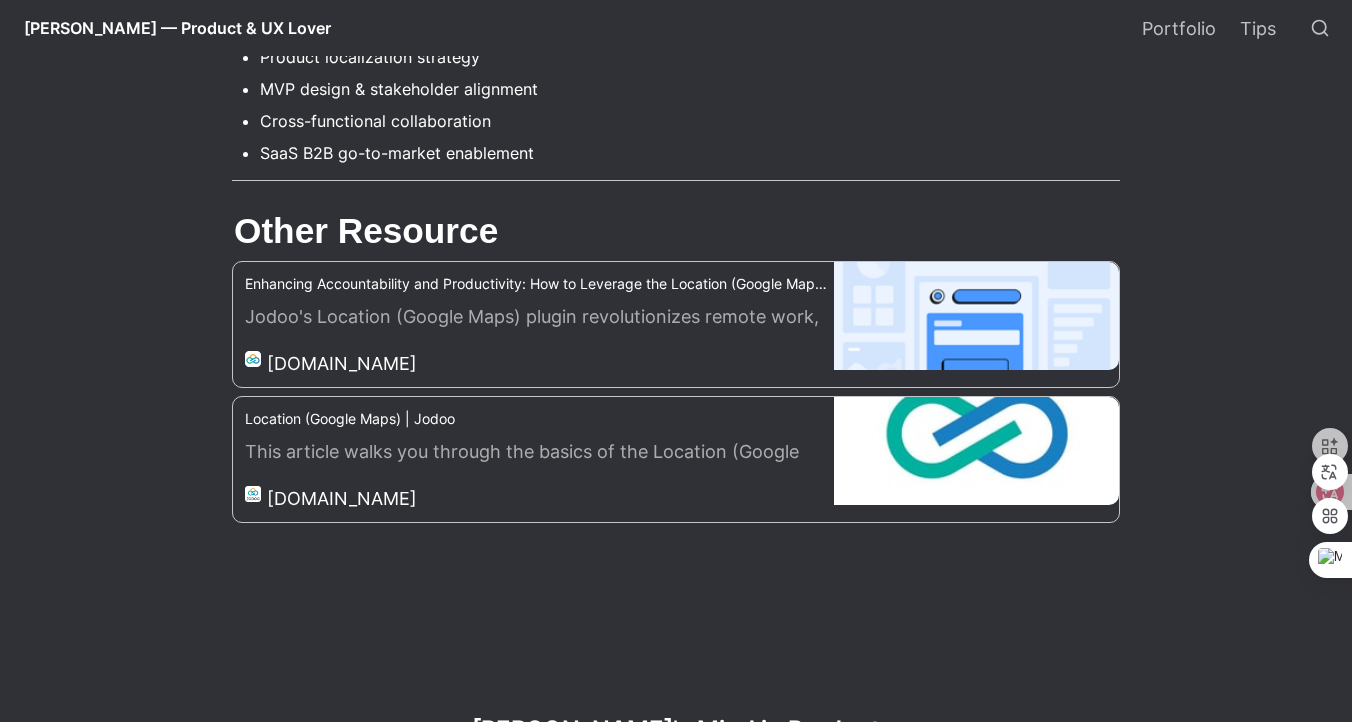 scroll, scrollTop: 2872, scrollLeft: 0, axis: vertical 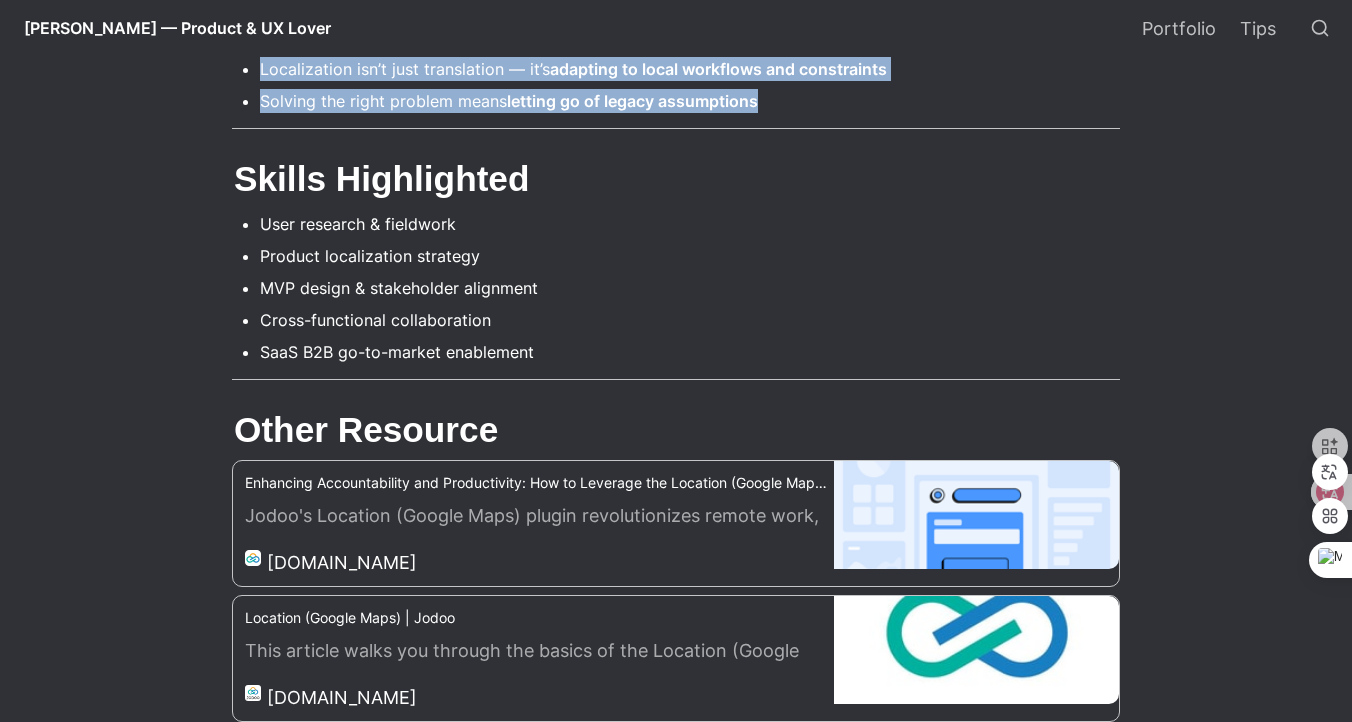 drag, startPoint x: 232, startPoint y: 332, endPoint x: 879, endPoint y: 428, distance: 654.0833 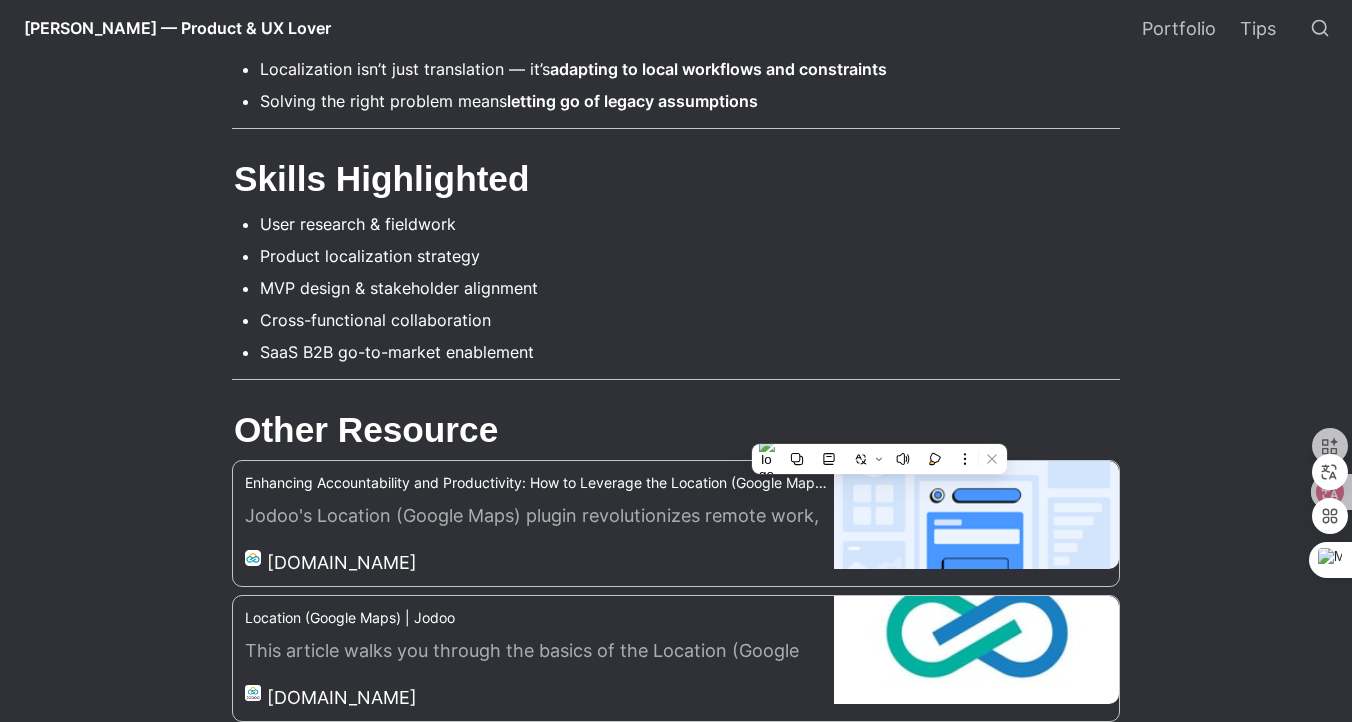 click on "Product localization strategy" at bounding box center (690, 256) 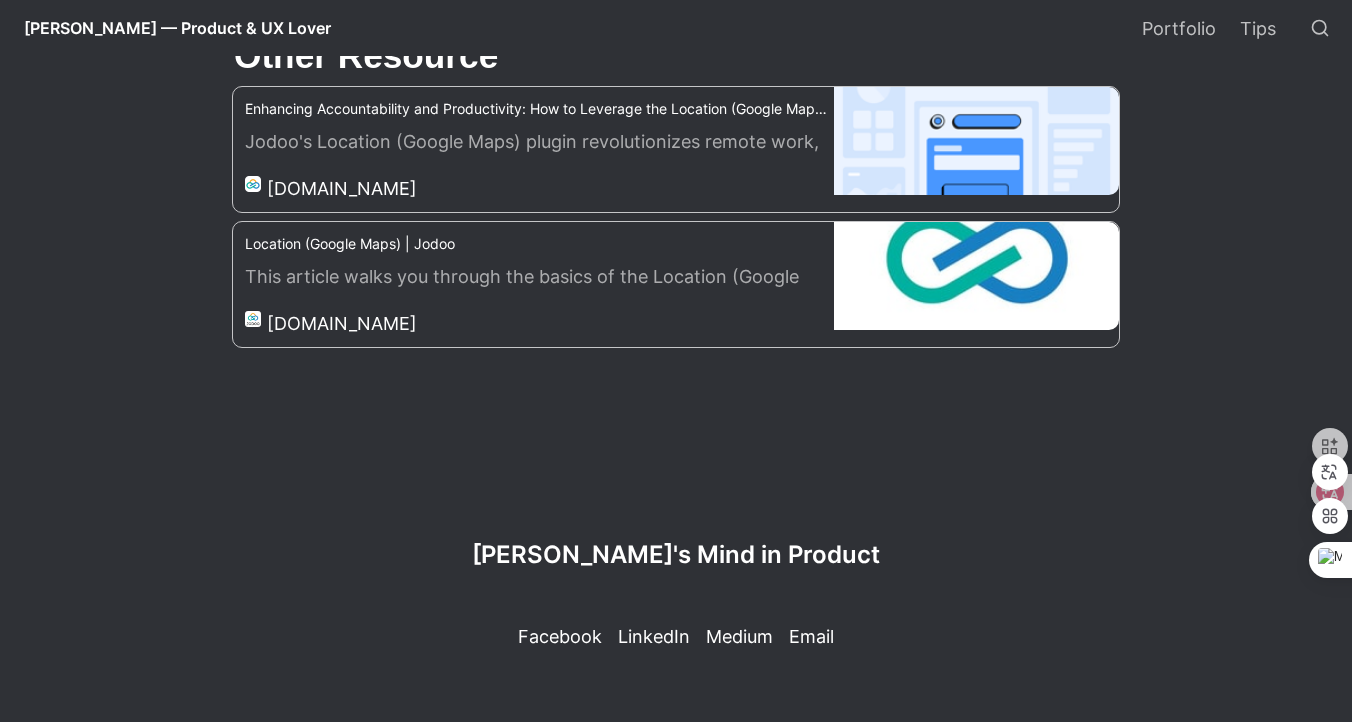 scroll, scrollTop: 3247, scrollLeft: 0, axis: vertical 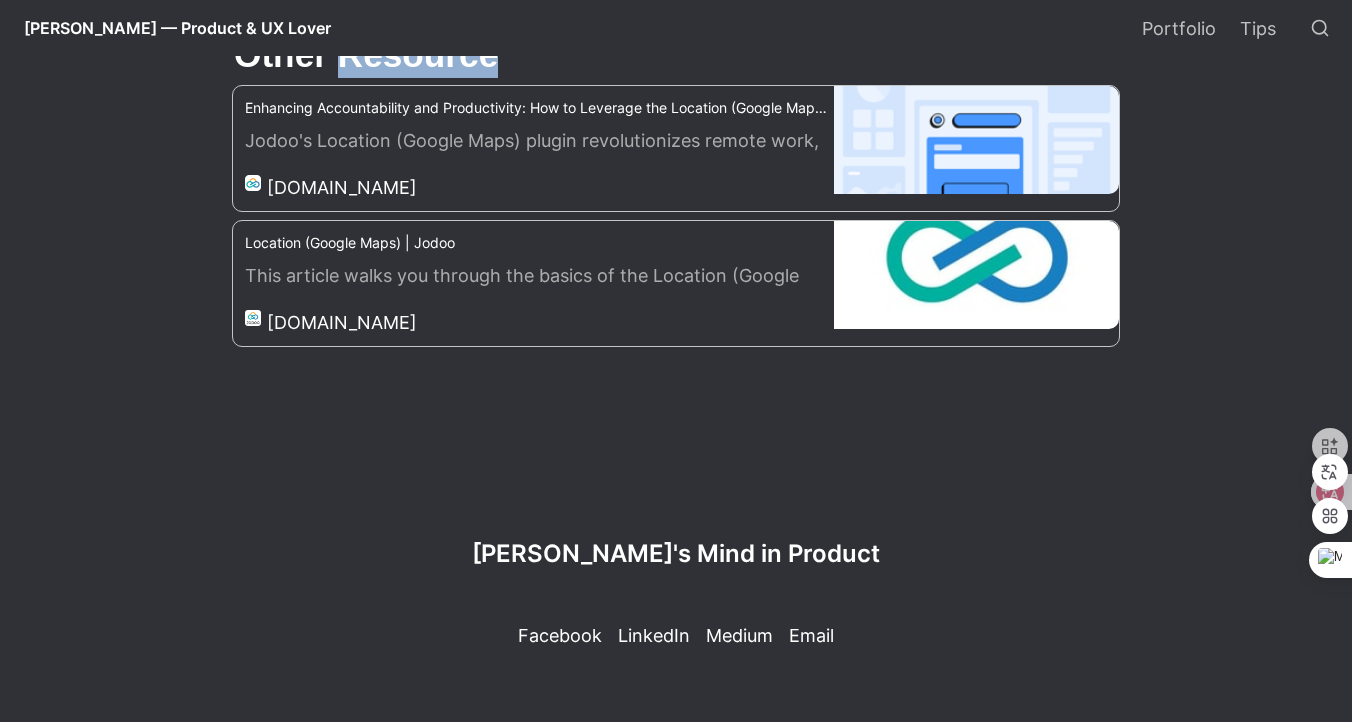 drag, startPoint x: 338, startPoint y: 341, endPoint x: 550, endPoint y: 341, distance: 212 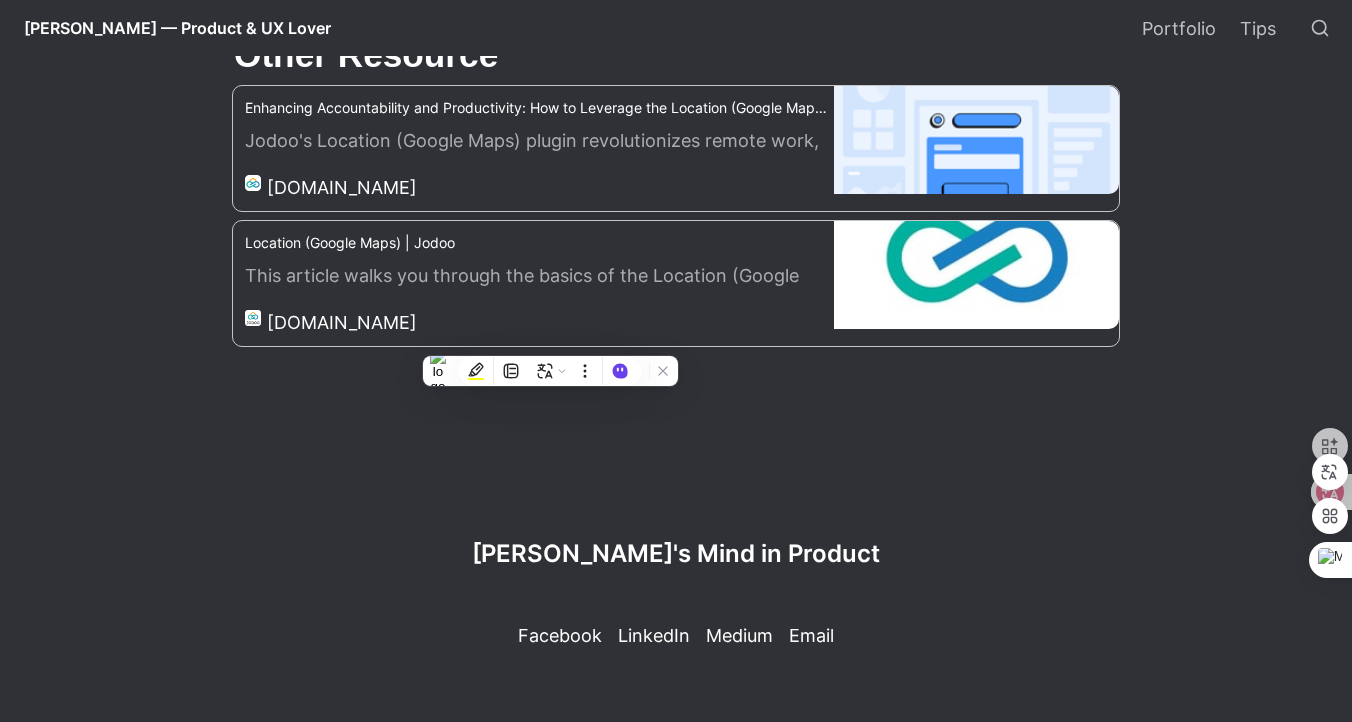 click on "SaaS B2B go-to-market enablement" at bounding box center [690, -23] 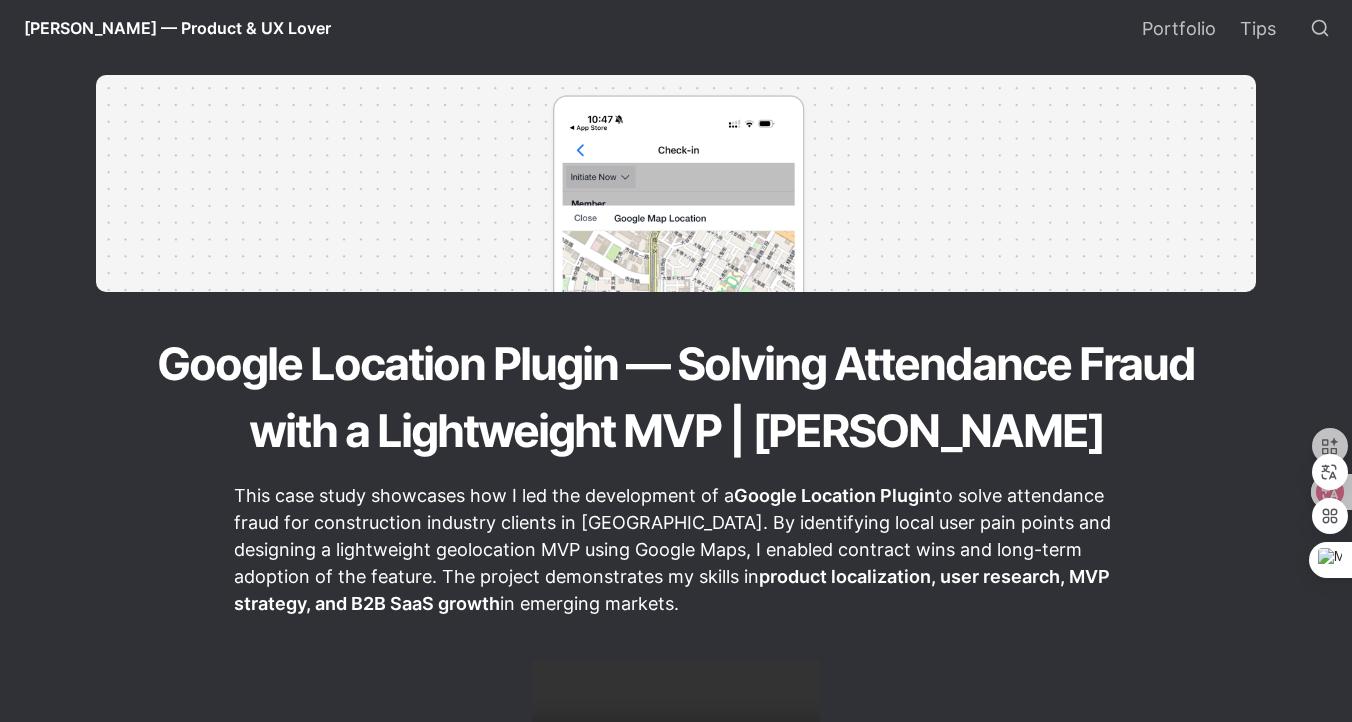 scroll, scrollTop: 0, scrollLeft: 0, axis: both 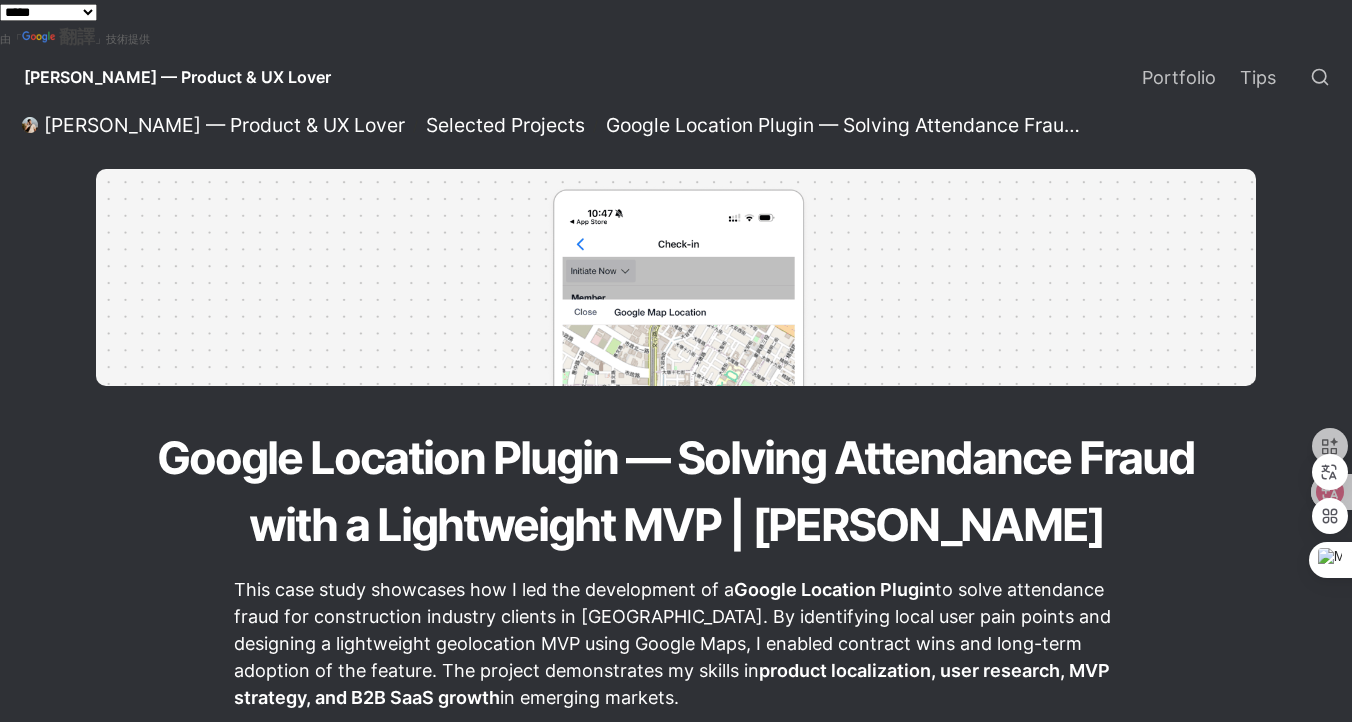 click on "**********" at bounding box center (676, 12) 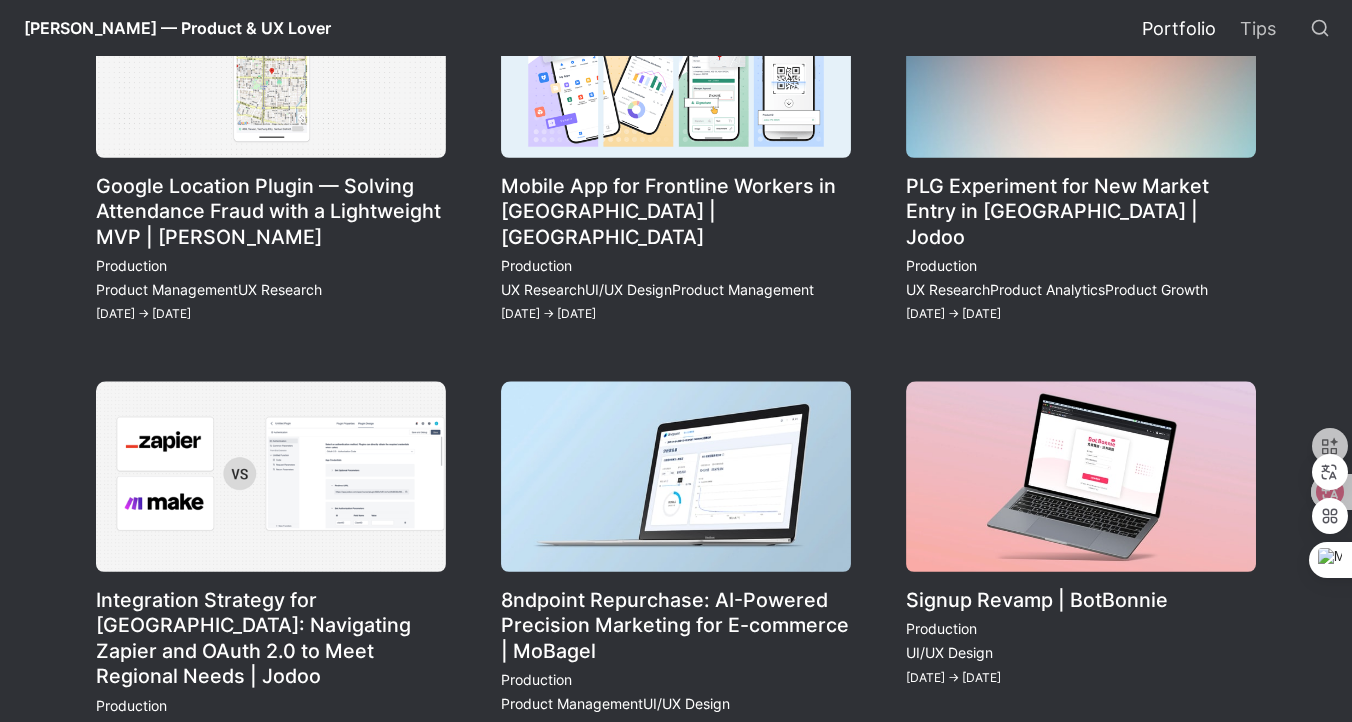 scroll, scrollTop: 389, scrollLeft: 0, axis: vertical 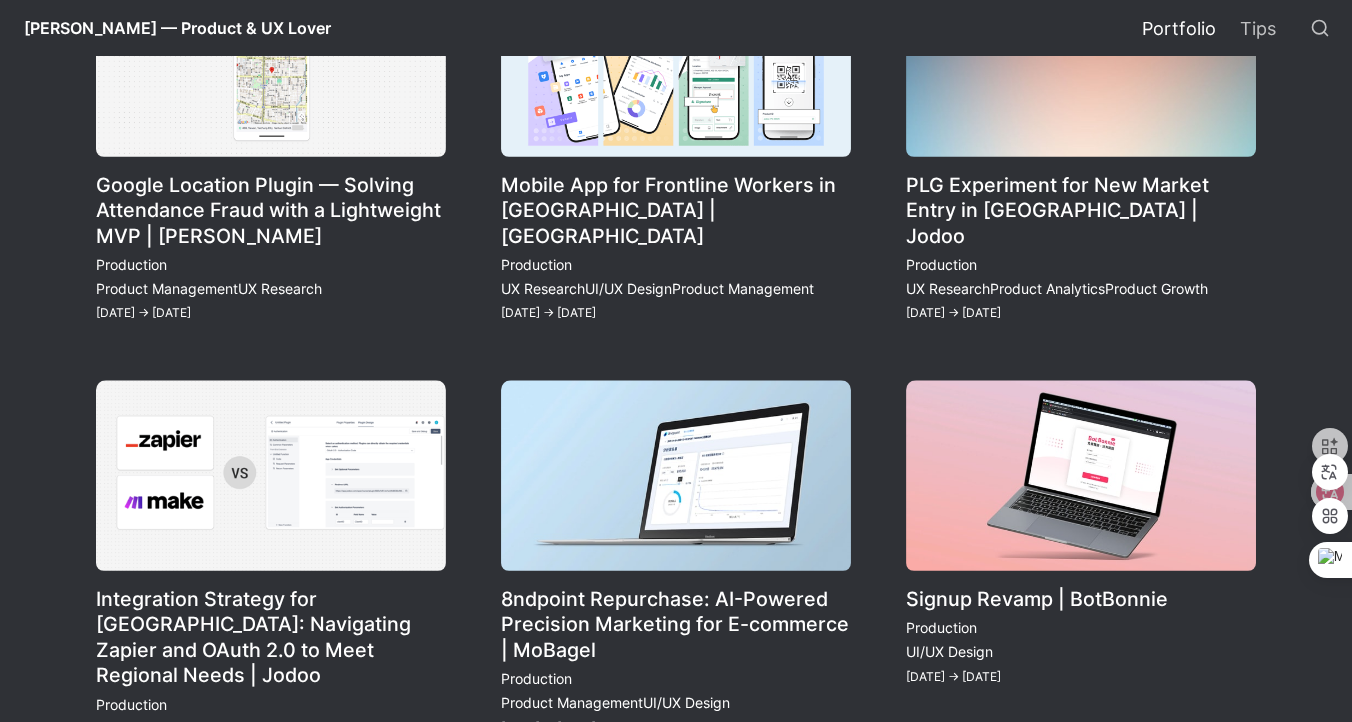 click on "Mobile App for Frontline Workers in [GEOGRAPHIC_DATA] | [GEOGRAPHIC_DATA]" at bounding box center (676, 145) 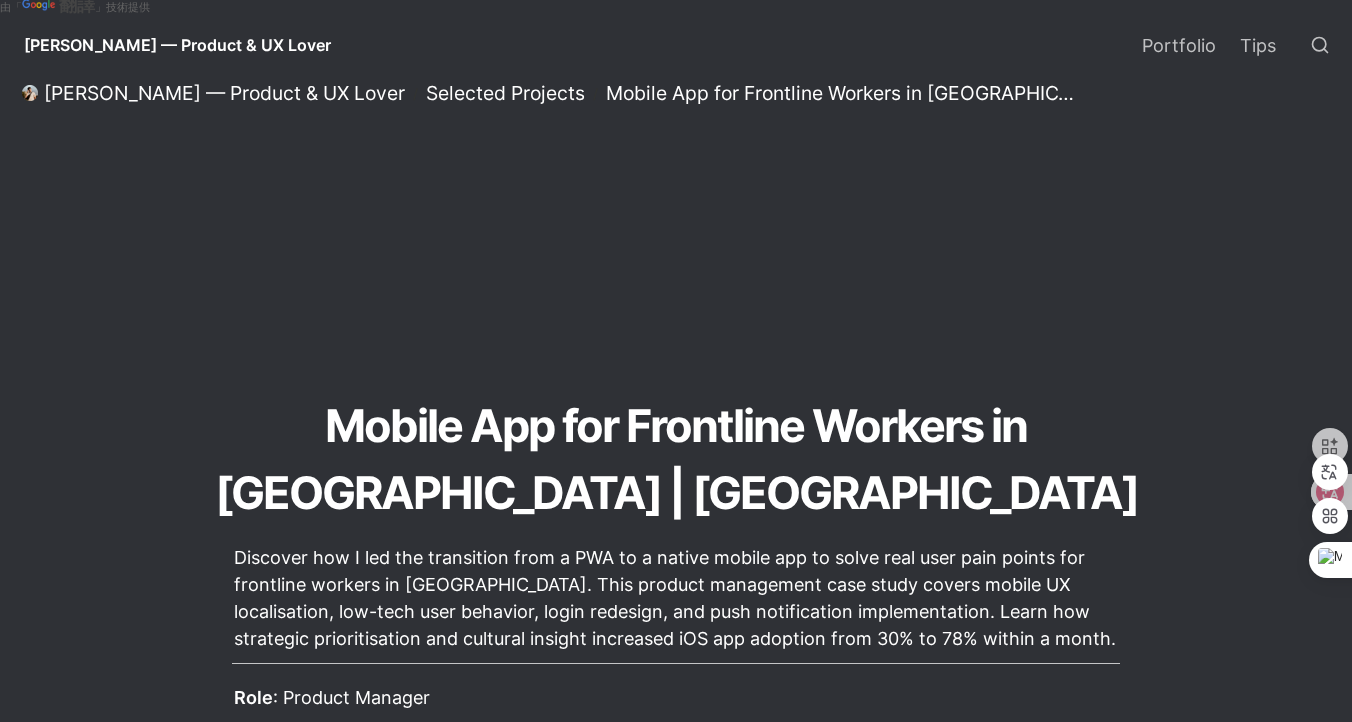 scroll, scrollTop: 0, scrollLeft: 0, axis: both 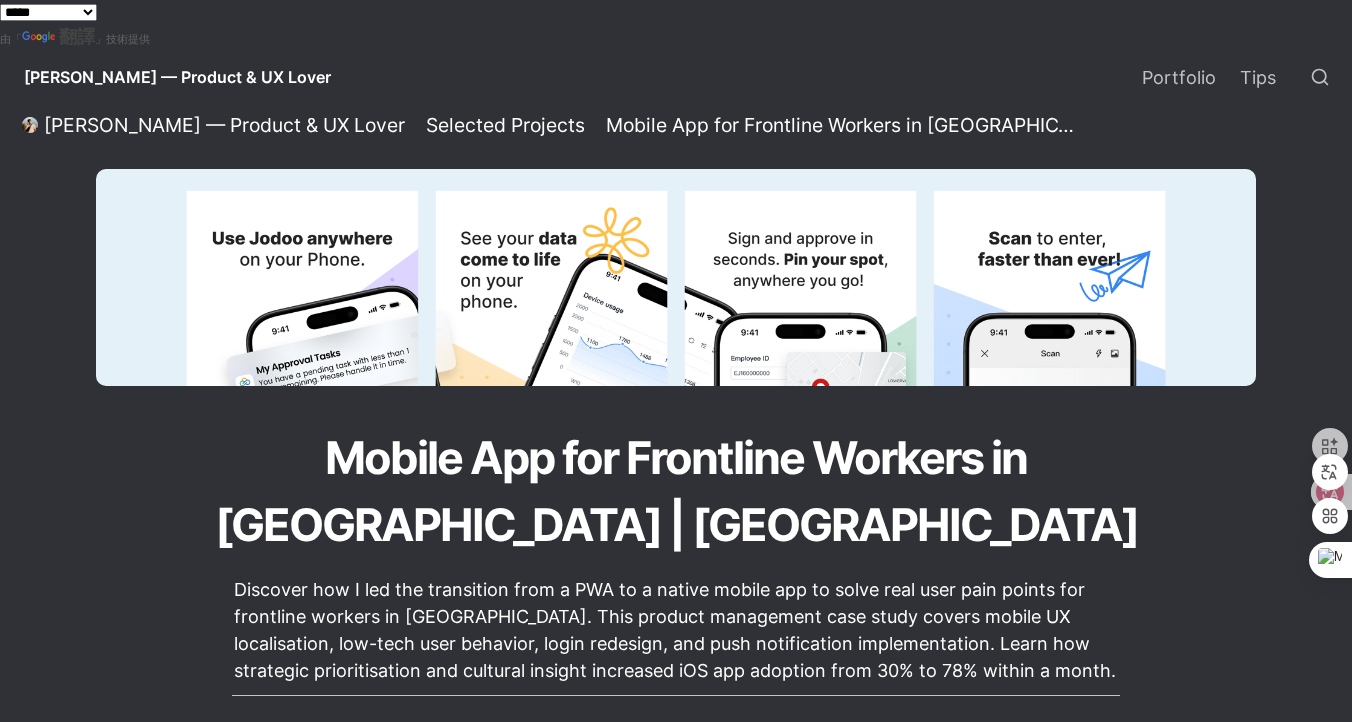 click on "**********" at bounding box center [48, 12] 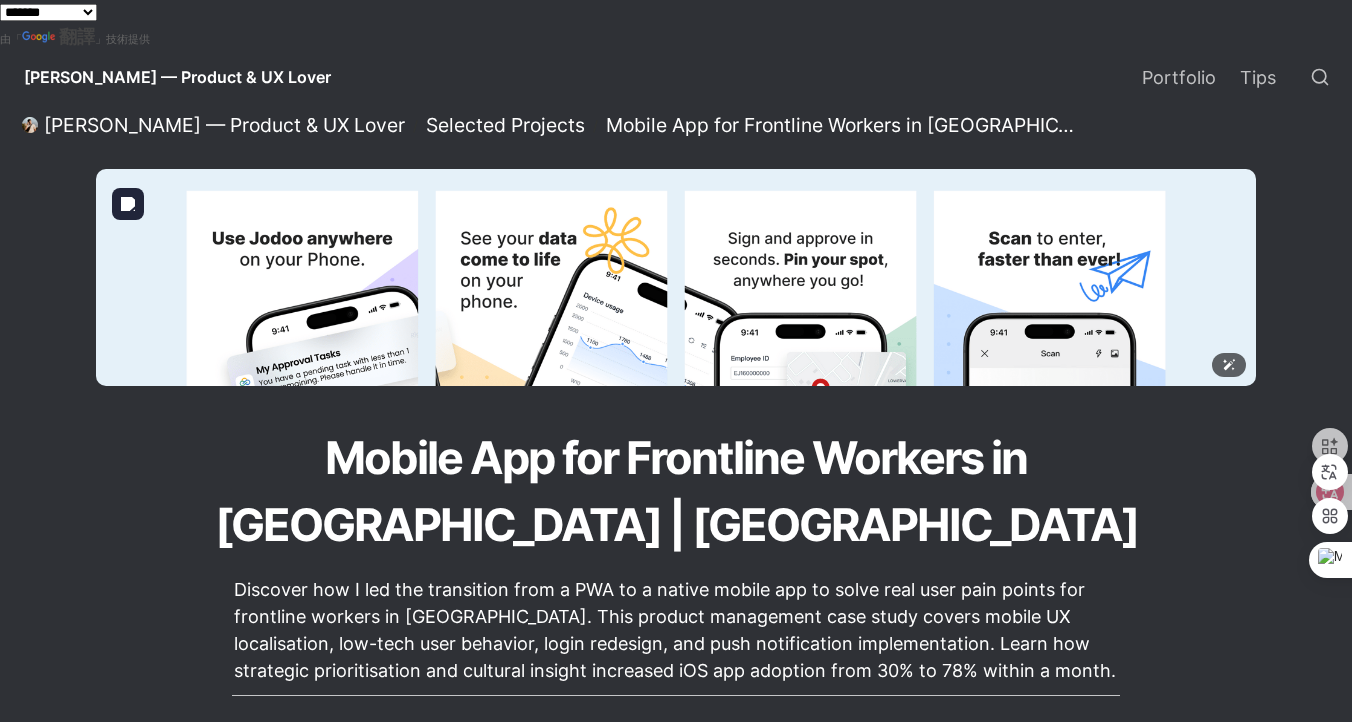 scroll 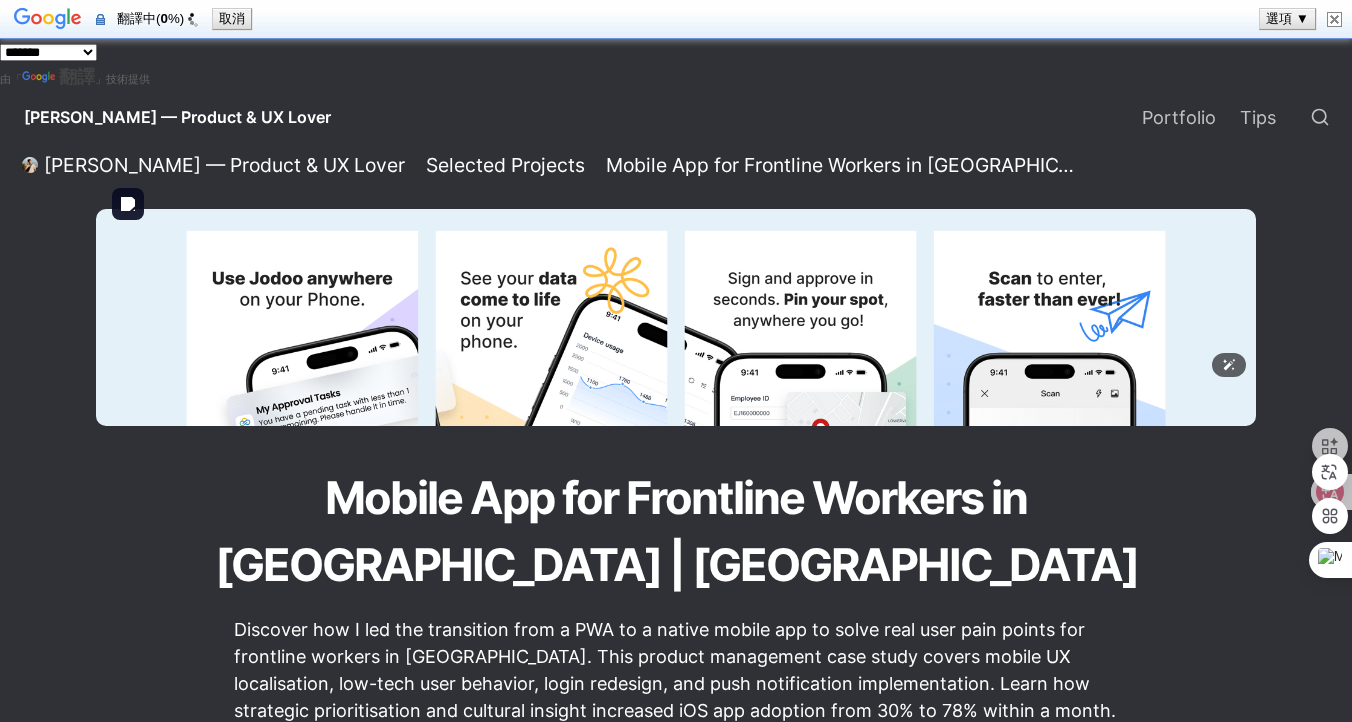select on "*****" 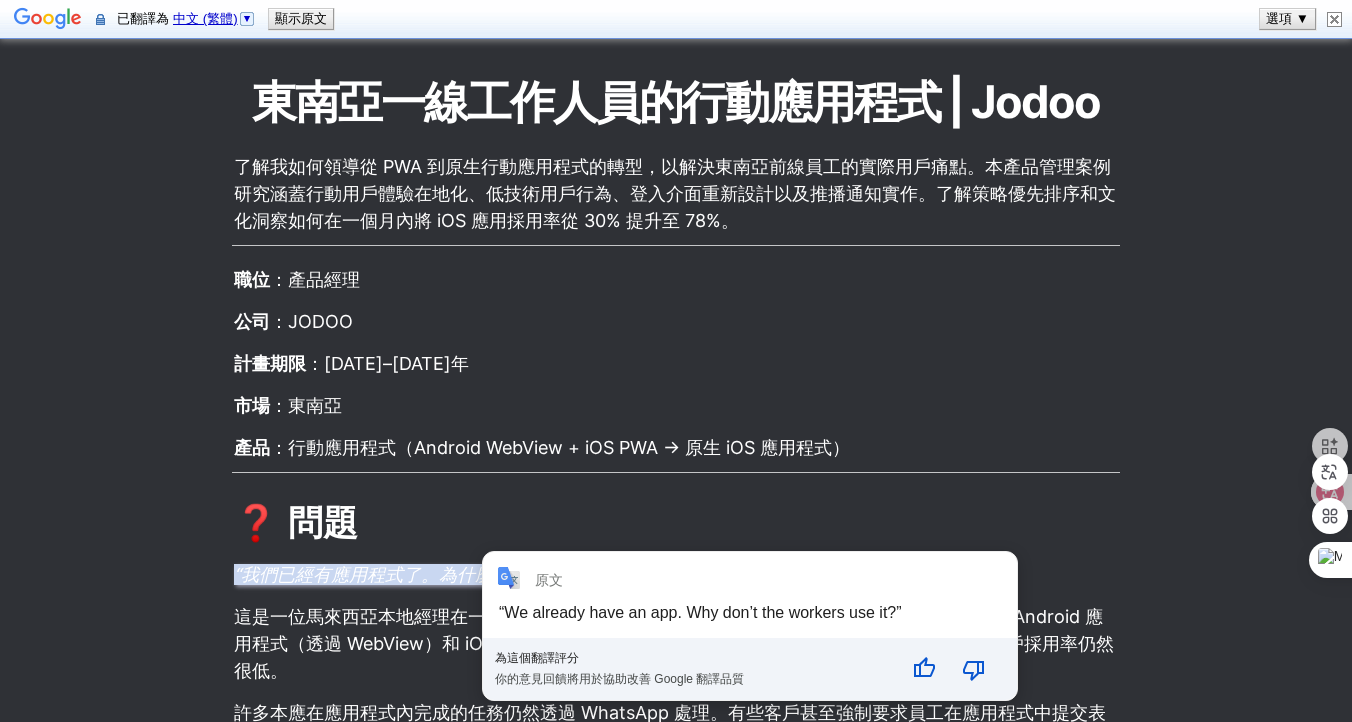 click on "了解我如何領導從 PWA 到原生行動應用程式的轉型，以解決東南亞前線員工的實際用戶痛點。本產品管理案例研究涵蓋行動用戶體驗在地化、低技術用戶行為、登入介面重新設計以及推播通知實作。了解策略優先排序和文化洞察如何在一個月內將 iOS 應用採用率從 30% 提升至 78%。 職位 ：產品經理 公司 ：JODOO 計畫期限 ：[DATE]–[DATE]年 市場 ：東南亞 產品 ：行動應用程式（Android WebView + iOS PWA → 原生 iOS 應用程式） ❓ 問題 “我們已經有應用程式了。為什麼工人們不使用它？” 這是一位馬來西亞本地經理在一次使用者訪談中提出的一個非常坦誠的問題。儘管我們已經發布了 Android 應用程式（透過 WebView）和 iOS PWA，並且所有核心功能（除了推播通知）都已到位，但實際用戶採用率仍然很低。 顯然有些事情出了問題。 🔍 用戶研究洞察 沒有郵箱，無法登入 。 管理限制 iOS" at bounding box center [676, 2477] 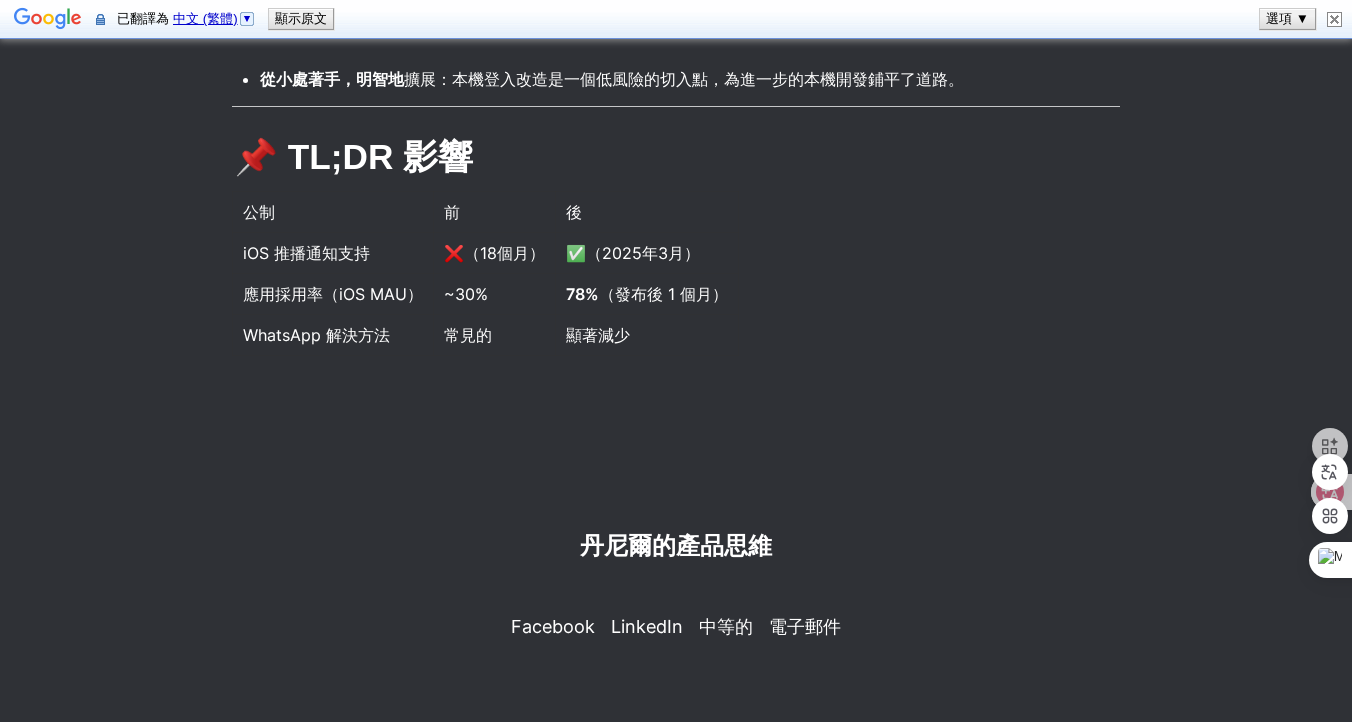 click on "[PERSON_NAME] — 產品與使用者體驗愛好者 / 精選項目 / 東南亞一線工作人員的行動應用程式 | Jodoo 東南亞一線工作人員的行動應用程式 | Jodoo 了解我如何領導從 PWA 到原生行動應用程式的轉型，以解決東南亞前線員工的實際用戶痛點。本產品管理案例研究涵蓋行動用戶體驗在地化、低技術用戶行為、登入介面重新設計以及推播通知實作。了解策略優先排序和文化洞察如何在一個月內將 iOS 應用採用率從 30% 提升至 78%。 職位 ：產品經理 公司 ：JODOO 計畫期限 ：[DATE]–[DATE]年 市場 ：東南亞 產品 ：行動應用程式（Android WebView + iOS PWA → 原生 iOS 應用程式） ❓ 問題 “我們已經有應用程式了。為什麼工人們不使用它？” 顯然有些事情出了問題。 🔍 用戶研究洞察 沒有郵箱，無法登入 電話號碼和 WhatsApp 群組 。 管理限制 自動化差距 新工具或額外付費。 ⚙️ 技術限制與遺留架構" at bounding box center [676, -2087] 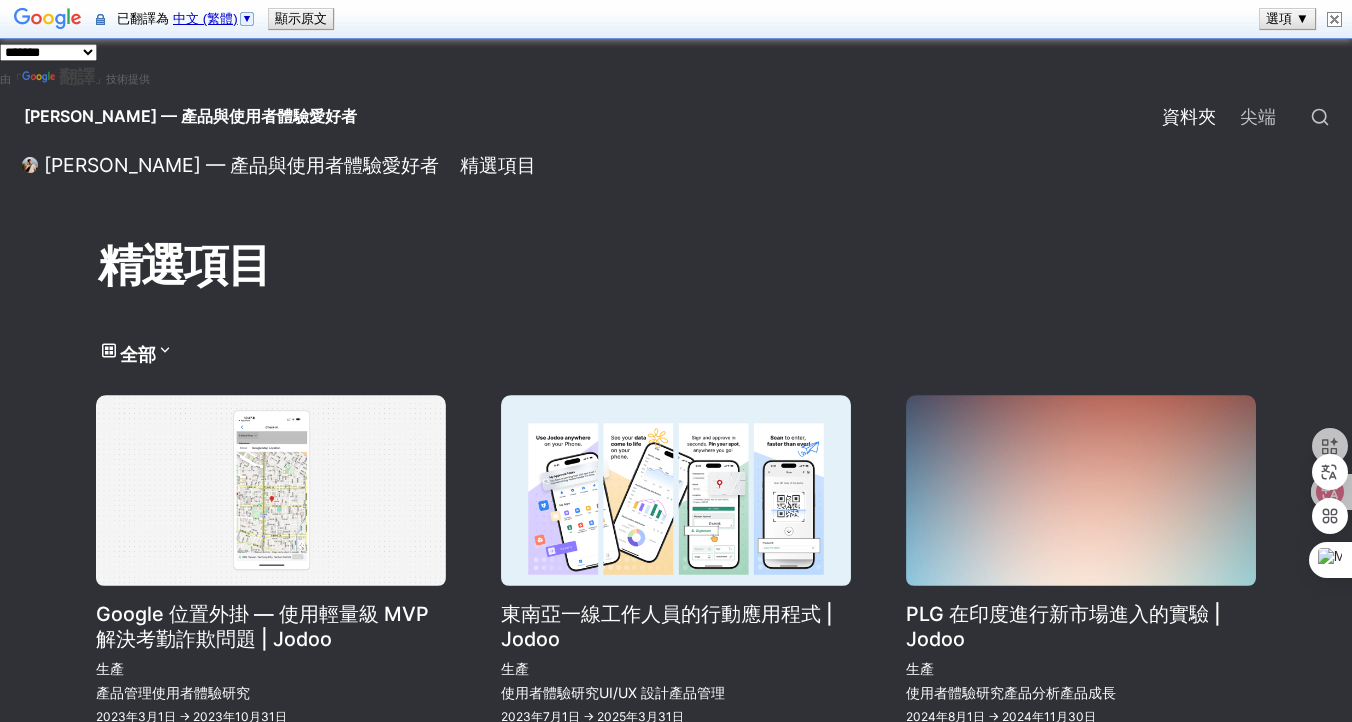 click on "[PERSON_NAME] — 產品與使用者體驗愛好者 / 精選項目" at bounding box center (676, 165) 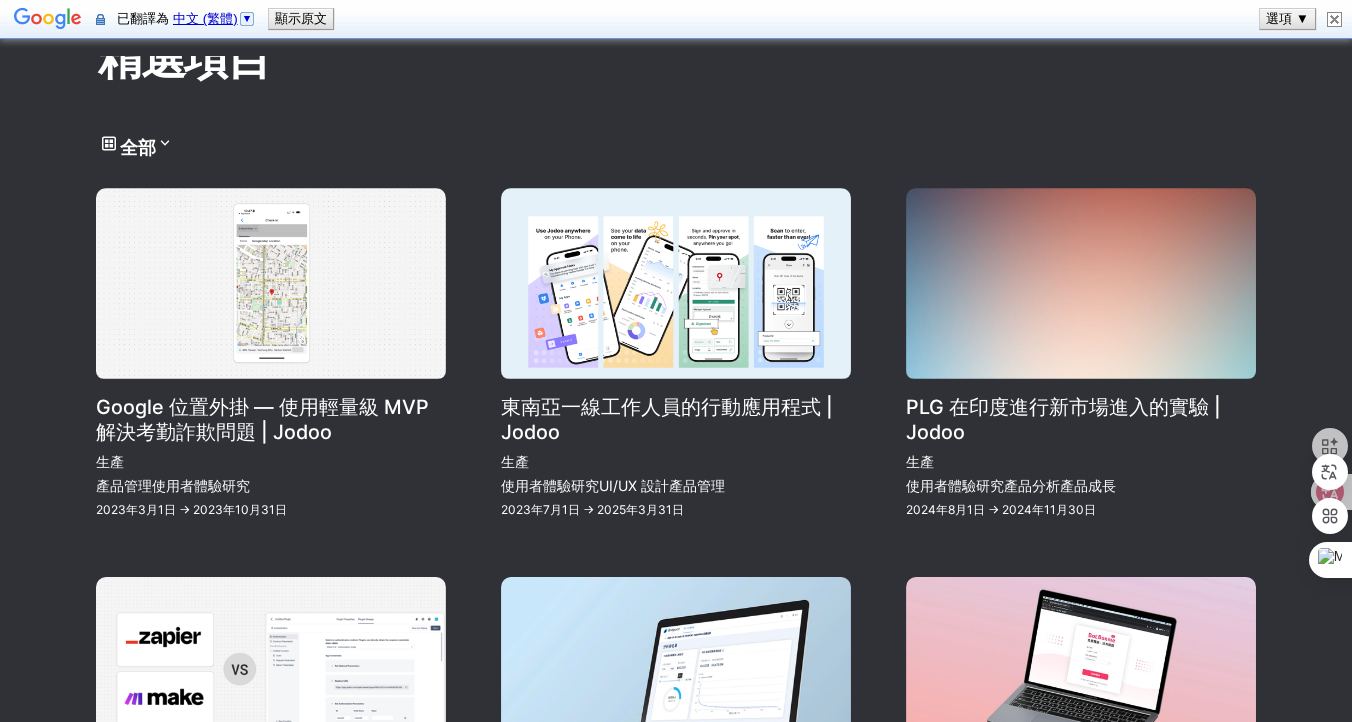 click on "東南亞一線工作人員的行動應用程式 | Jodoo" at bounding box center [676, 354] 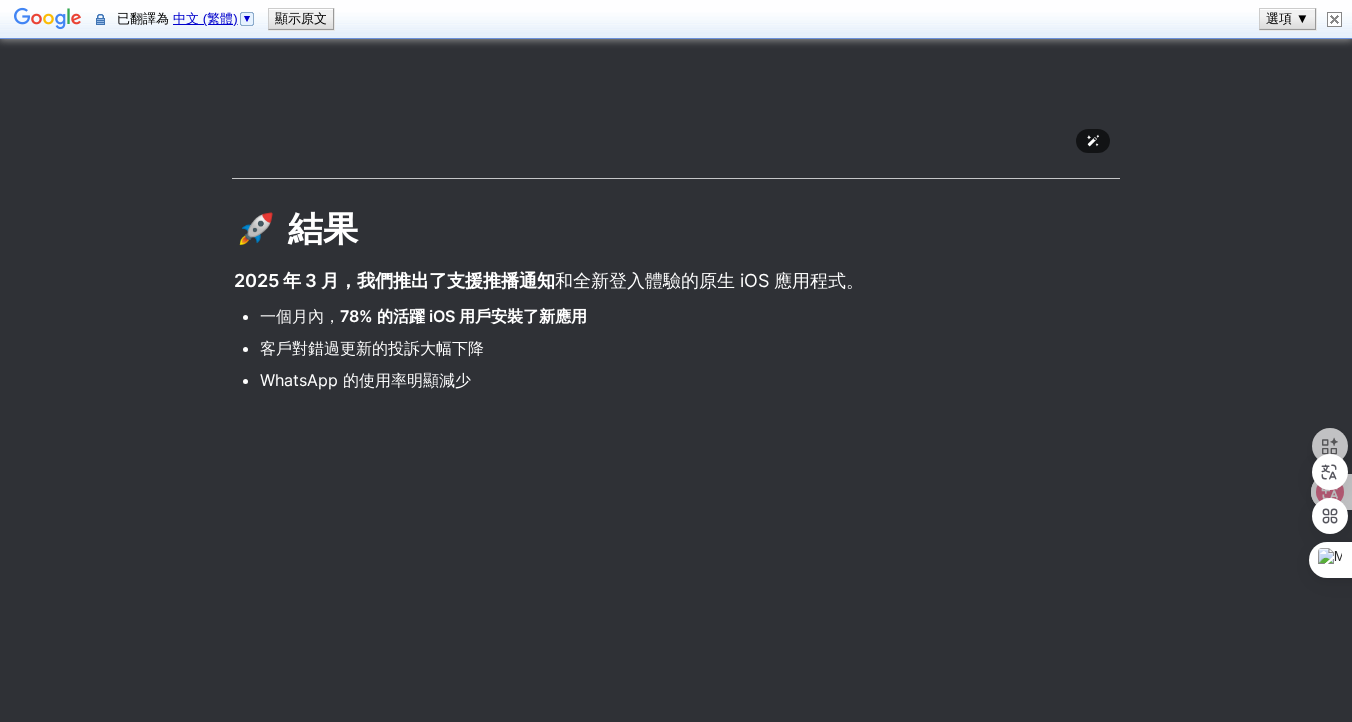 scroll, scrollTop: 3674, scrollLeft: 0, axis: vertical 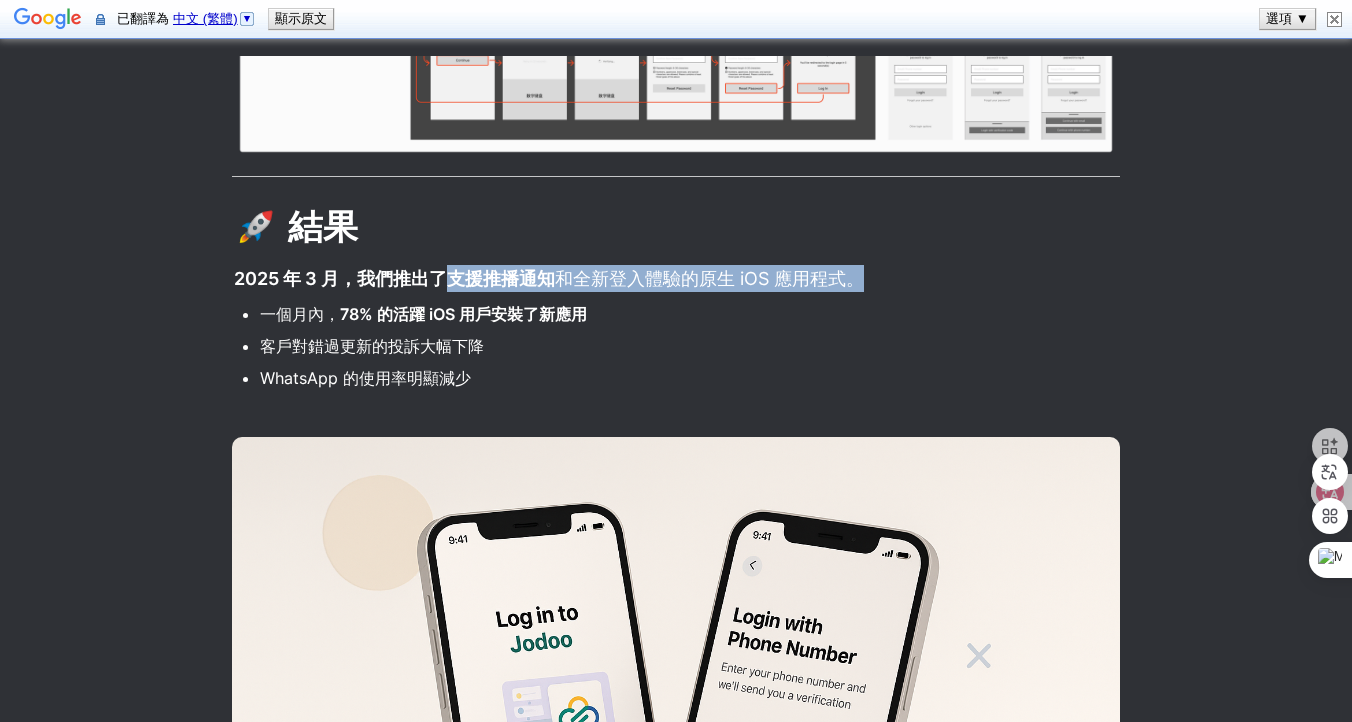 drag, startPoint x: 448, startPoint y: 275, endPoint x: 974, endPoint y: 286, distance: 526.115 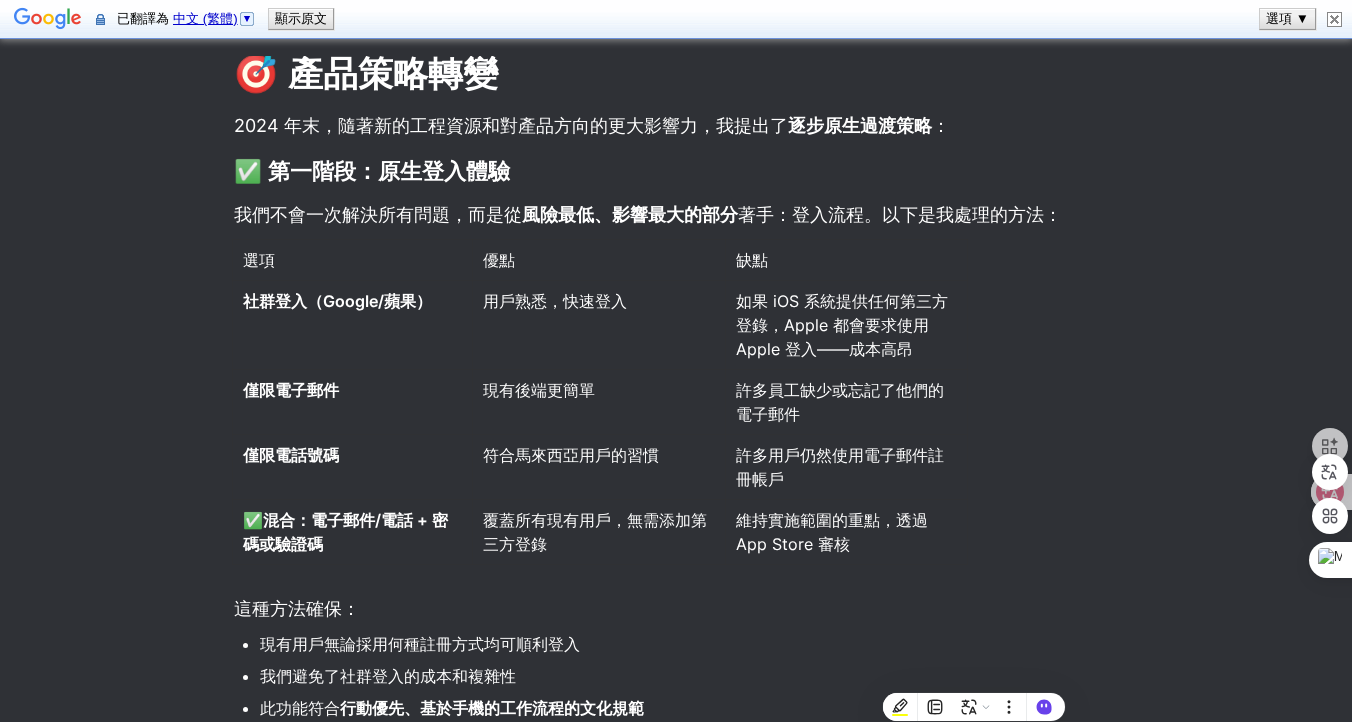 scroll, scrollTop: 2476, scrollLeft: 0, axis: vertical 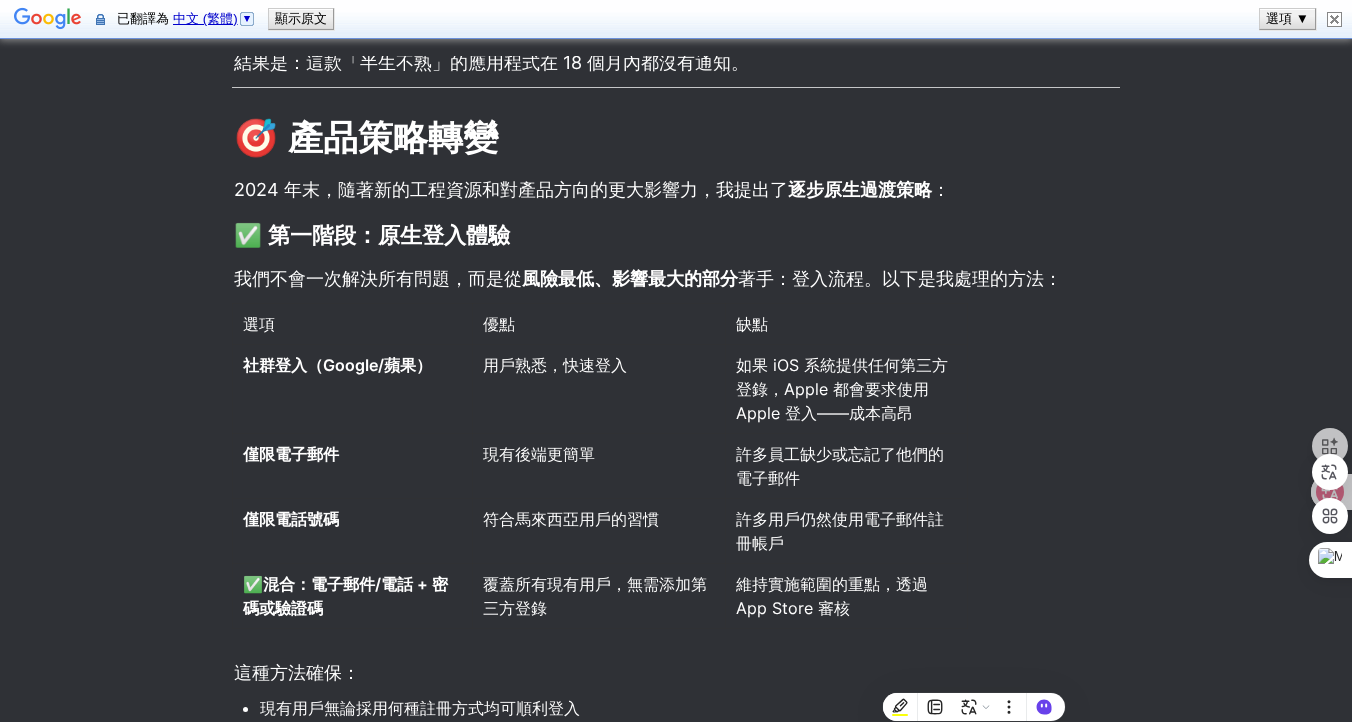 click on "了解我如何領導從 PWA 到原生行動應用程式的轉型，以解決東南亞前線員工的實際用戶痛點。本產品管理案例研究涵蓋行動用戶體驗在地化、低技術用戶行為、登入介面重新設計以及推播通知實作。了解策略優先排序和文化洞察如何在一個月內將 iOS 應用採用率從 30% 提升至 78%。 職位 ：產品經理 公司 ：JODOO 計畫期限 ：[DATE]–[DATE]年 市場 ：東南亞 產品 ：行動應用程式（Android WebView + iOS PWA → 原生 iOS 應用程式） ❓ 問題 “我們已經有應用程式了。為什麼工人們不使用它？” 這是一位馬來西亞本地經理在一次使用者訪談中提出的一個非常坦誠的問題。儘管我們已經發布了 Android 應用程式（透過 WebView）和 iOS PWA，並且所有核心功能（除了推播通知）都已到位，但實際用戶採用率仍然很低。 顯然有些事情出了問題。 🔍 用戶研究洞察 沒有郵箱，無法登入 。 管理限制 iOS" at bounding box center [676, 397] 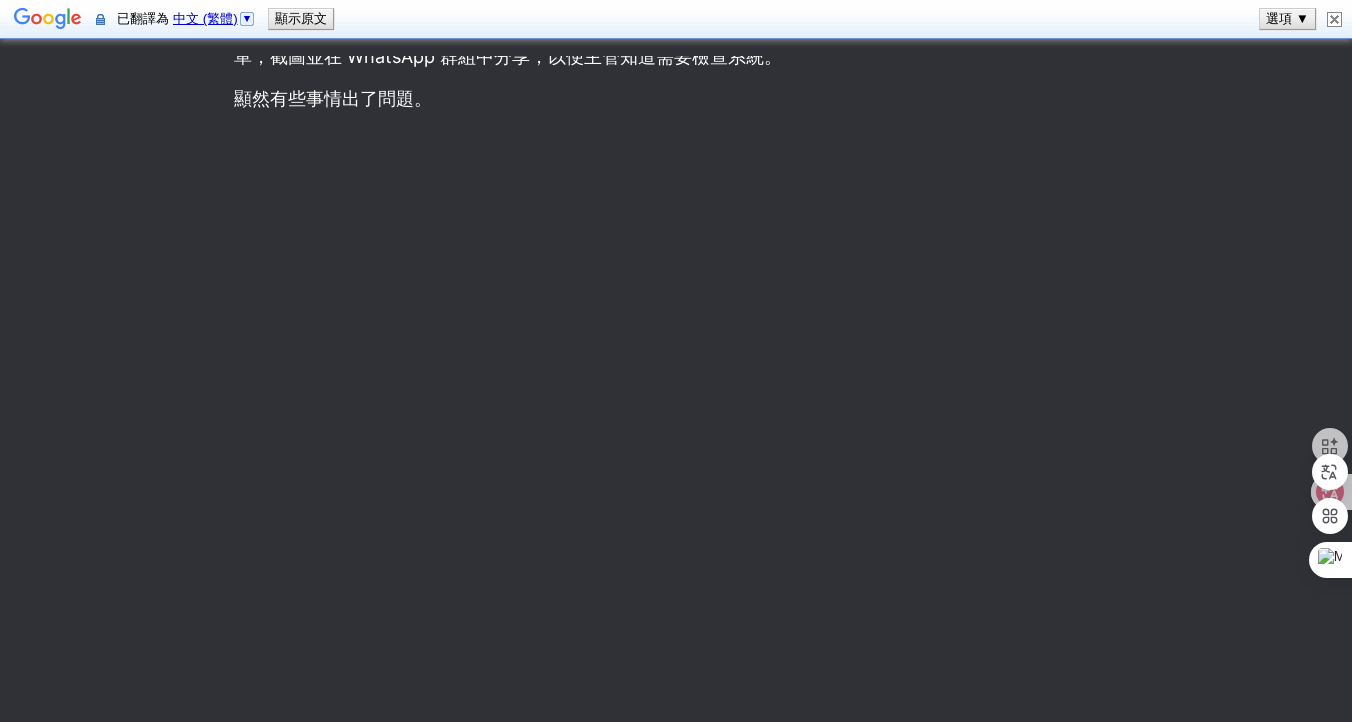 scroll, scrollTop: 0, scrollLeft: 0, axis: both 